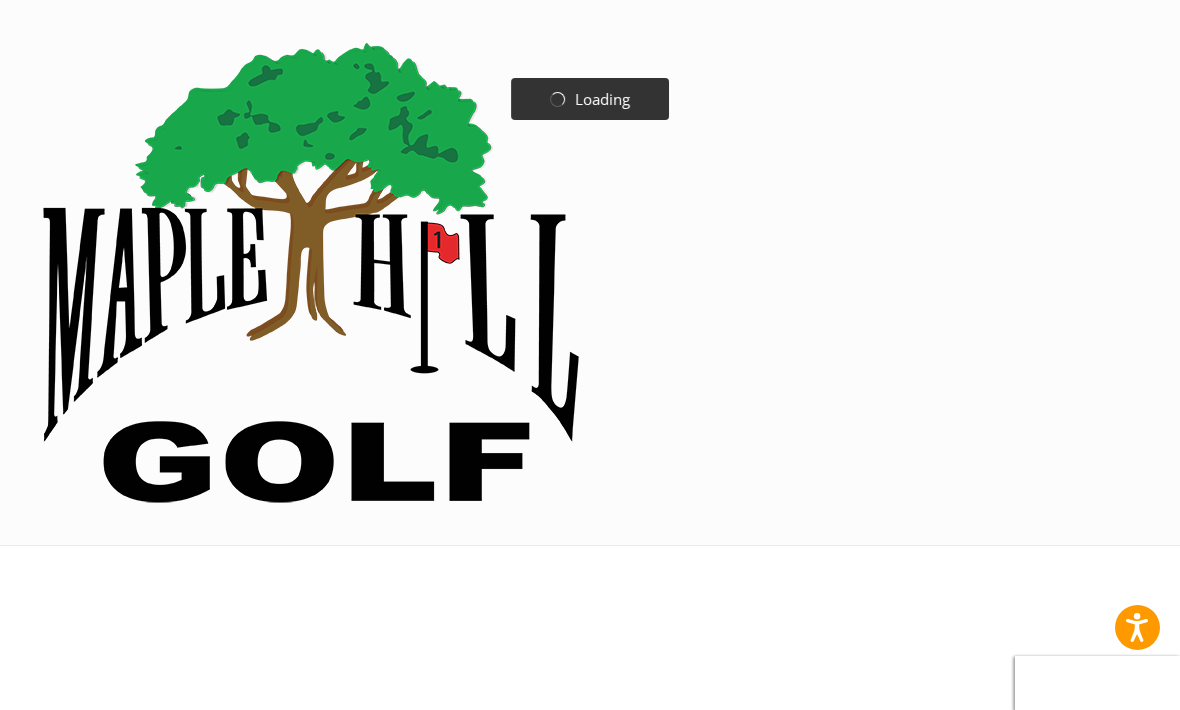 scroll, scrollTop: 0, scrollLeft: 0, axis: both 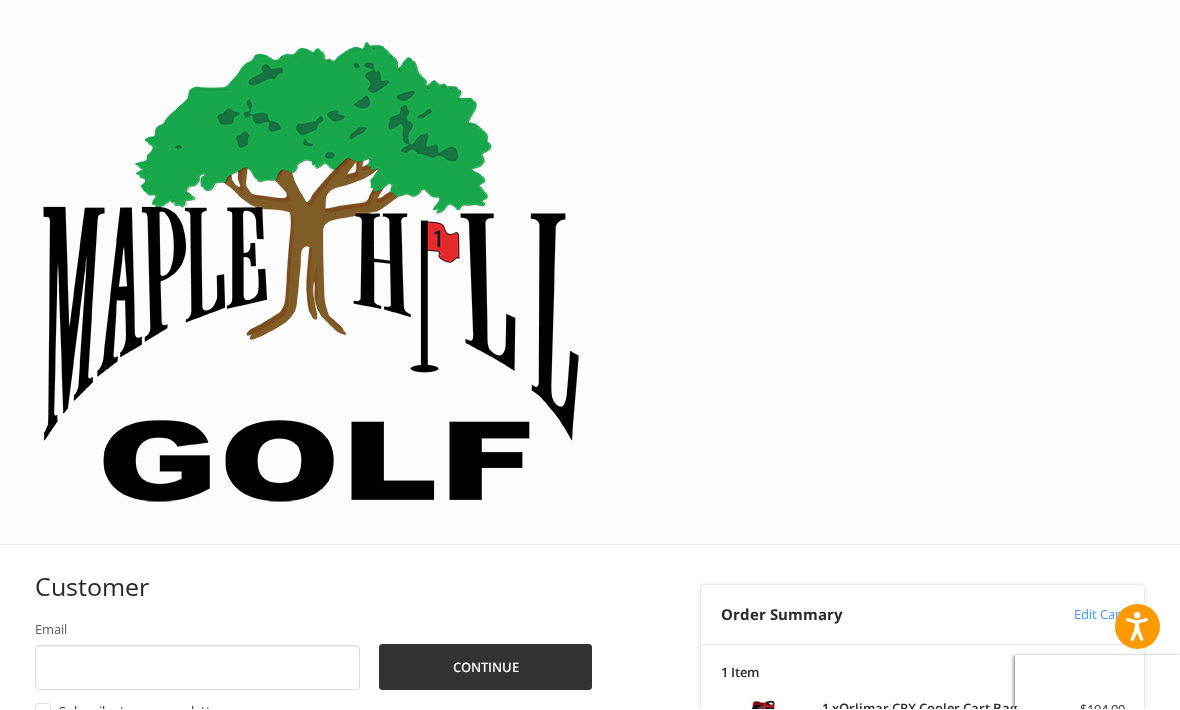 click at bounding box center [381, 898] 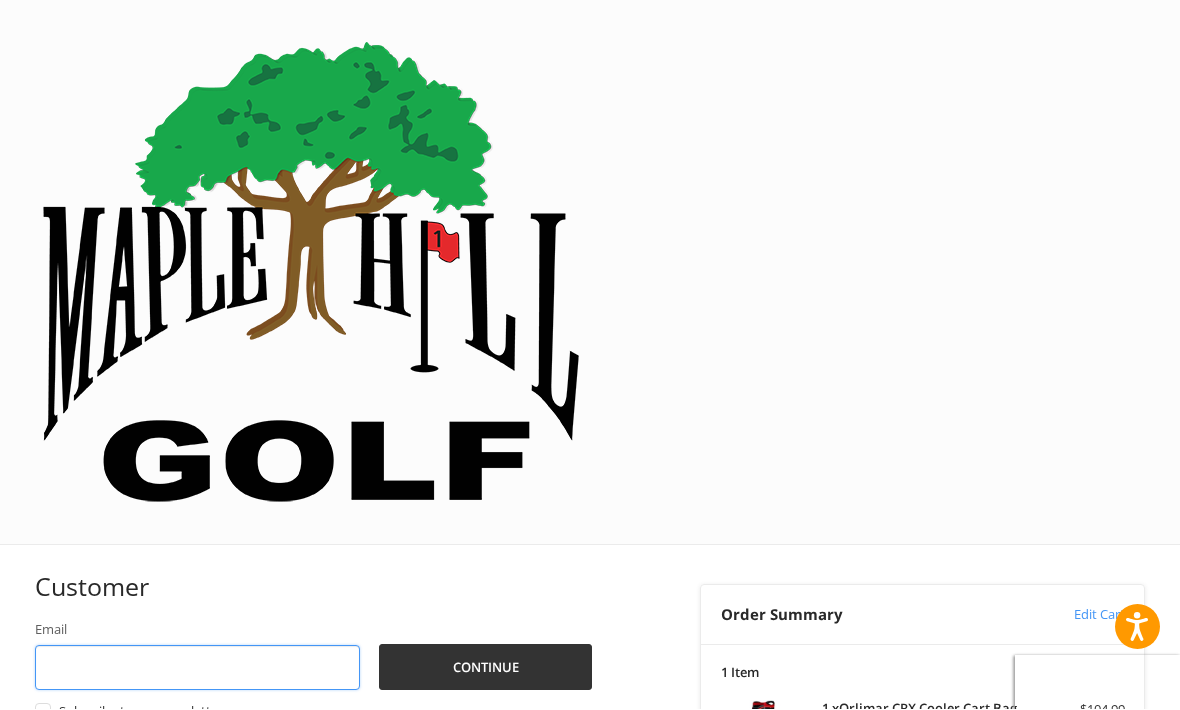 click on "Email" at bounding box center (197, 668) 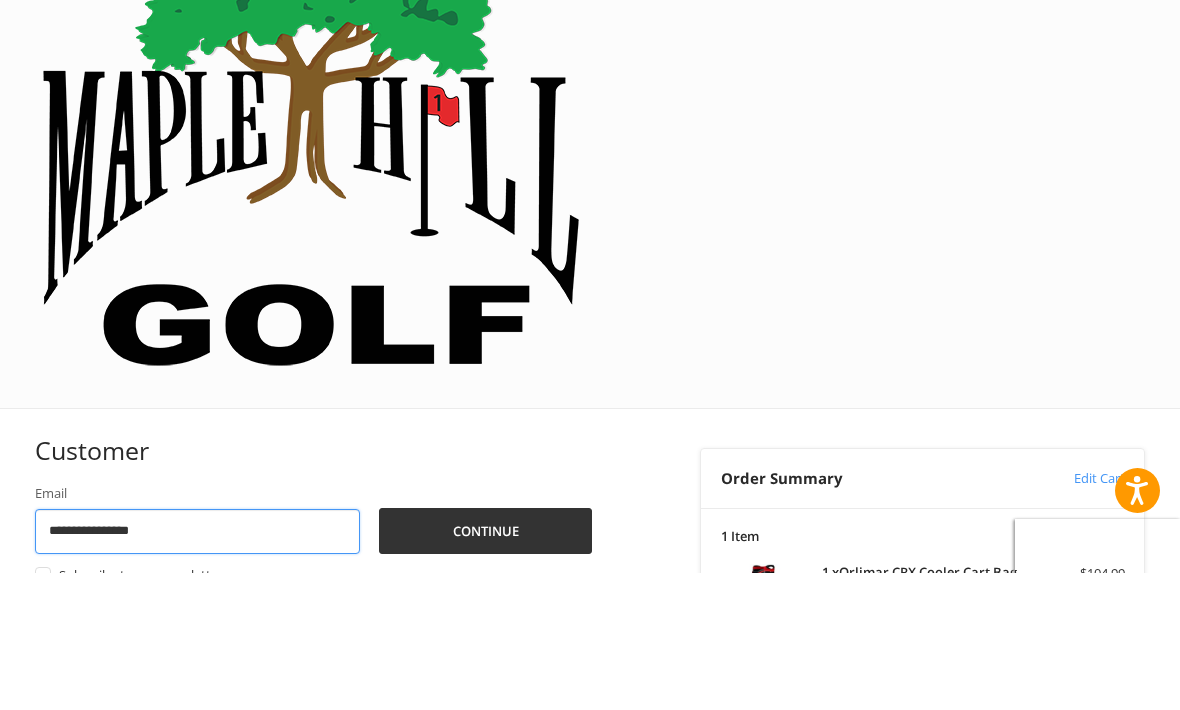 type on "**********" 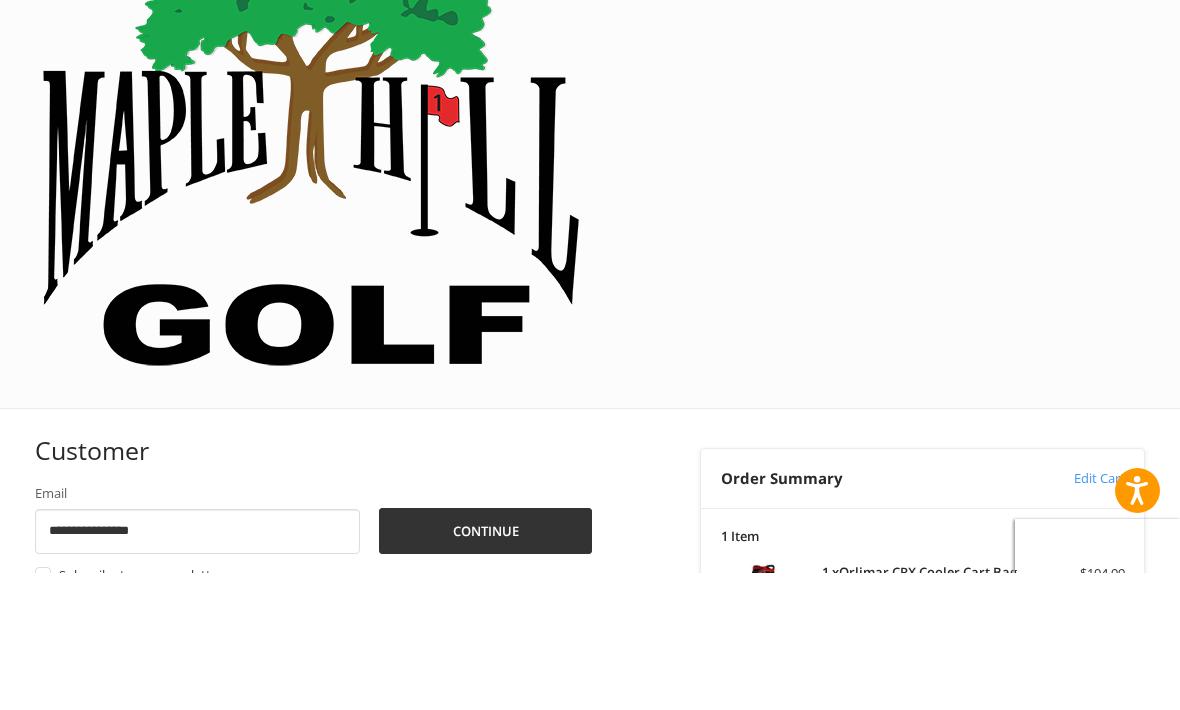 click on "Continue" at bounding box center (485, 668) 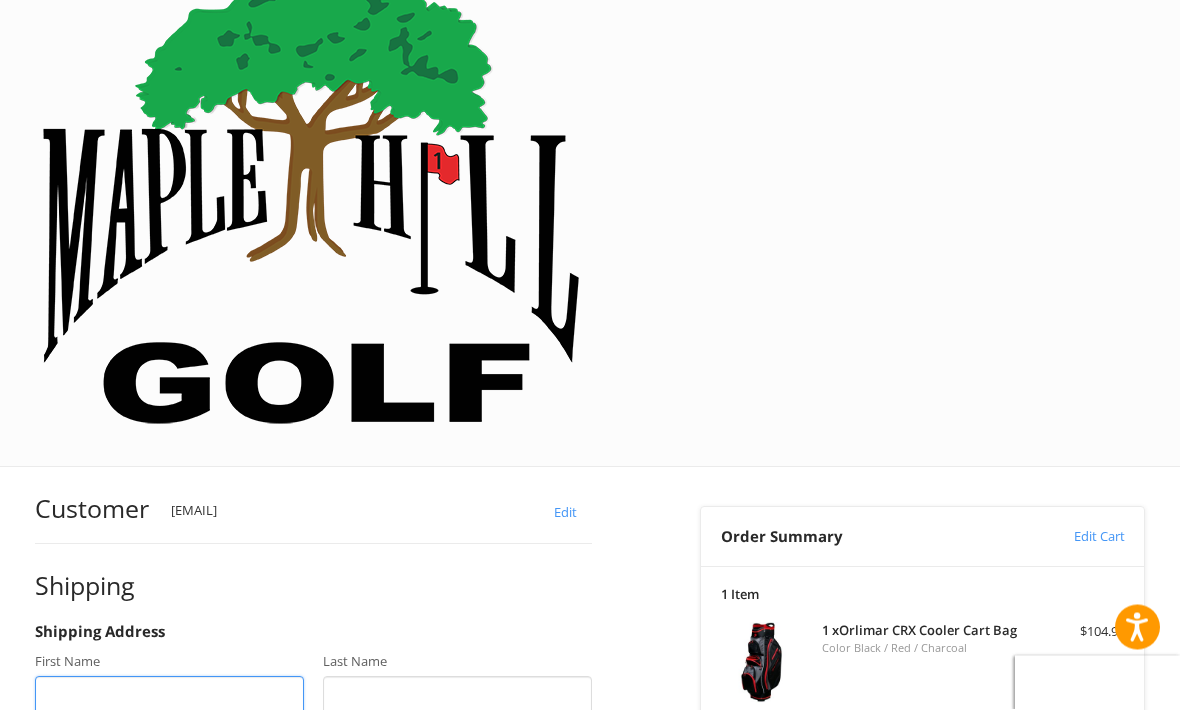 scroll, scrollTop: 94, scrollLeft: 0, axis: vertical 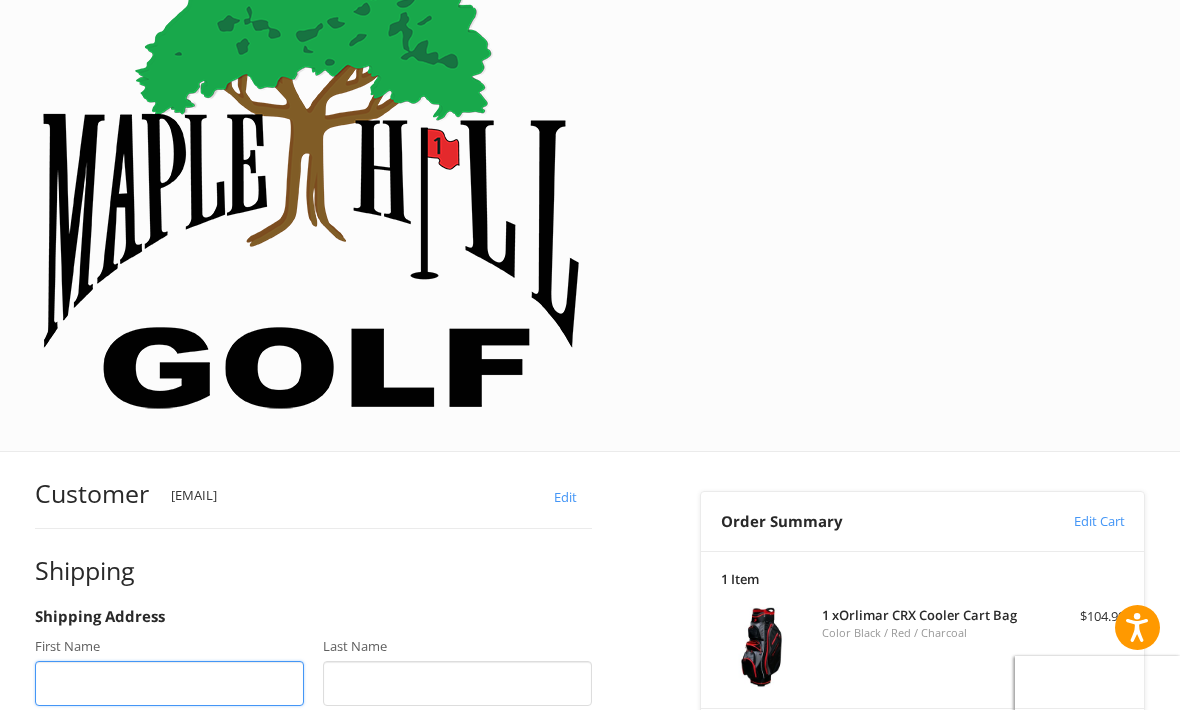 click on "First Name" at bounding box center (169, 683) 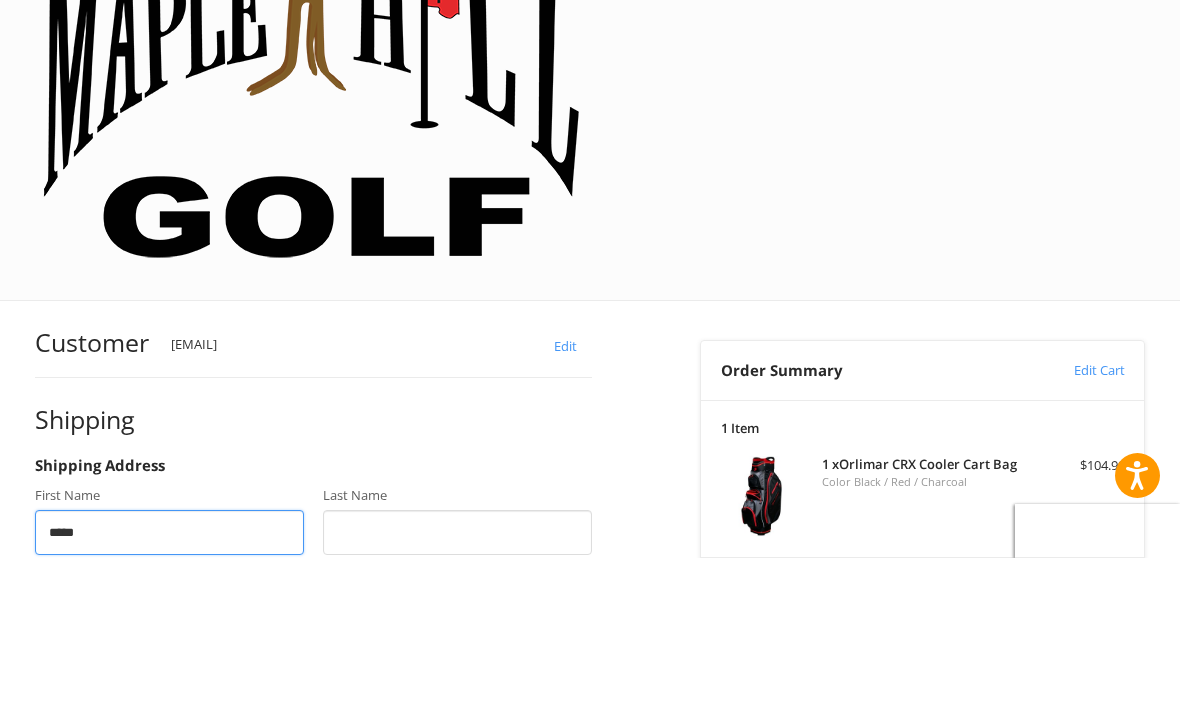 type on "*****" 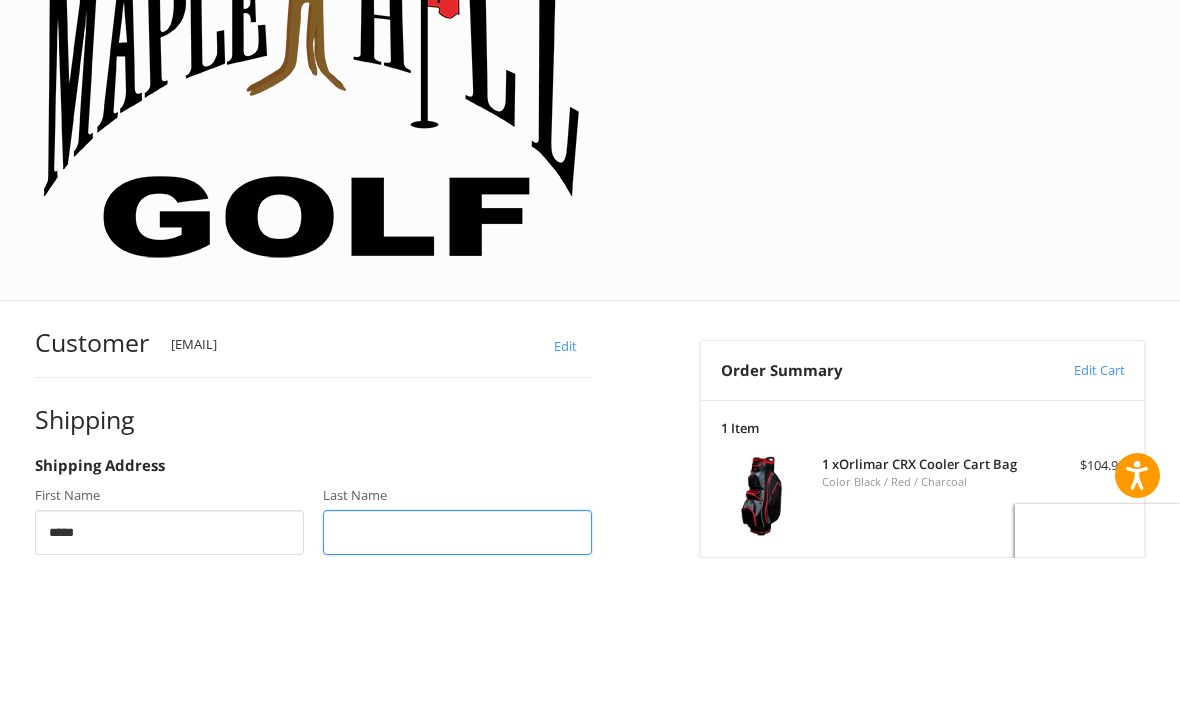 click on "Last Name" at bounding box center (457, 684) 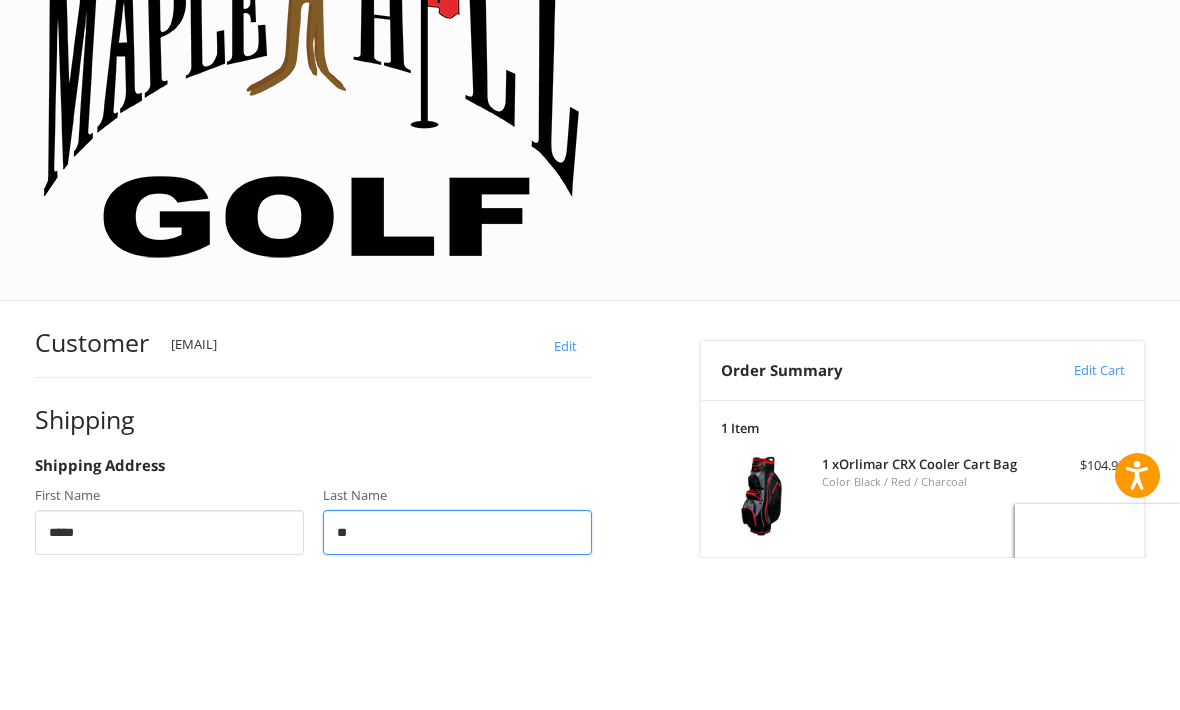 type on "***" 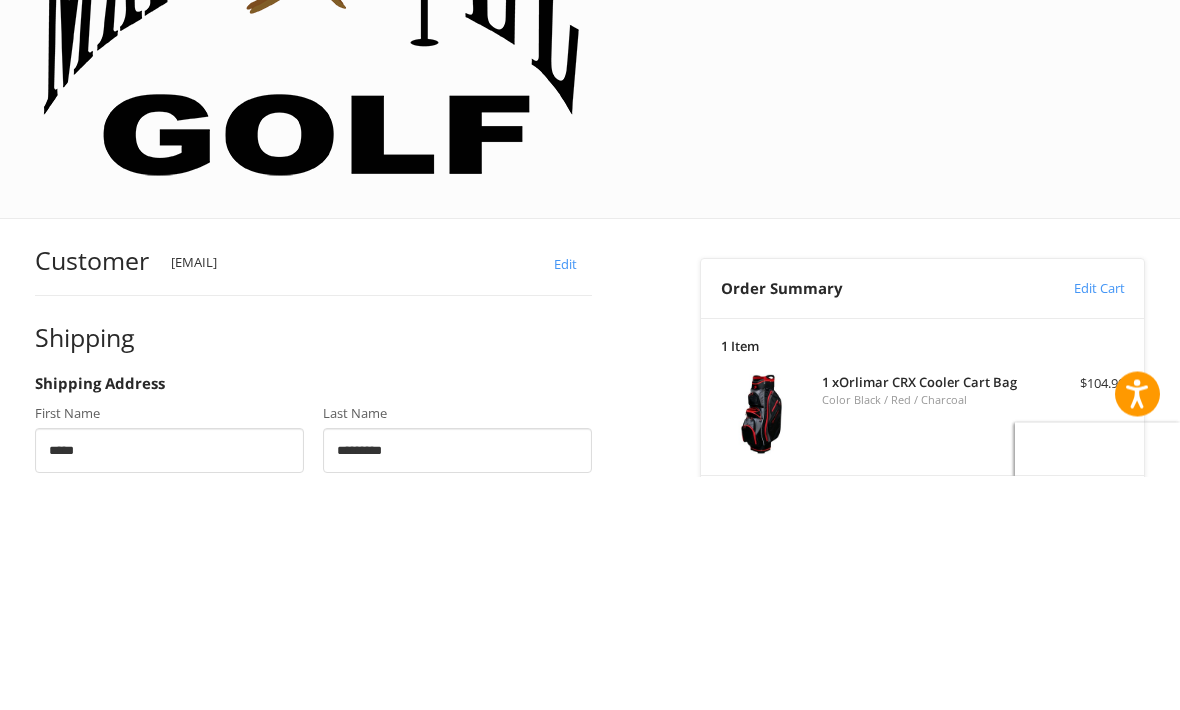click on "Phone Number" at bounding box center (130, 847) 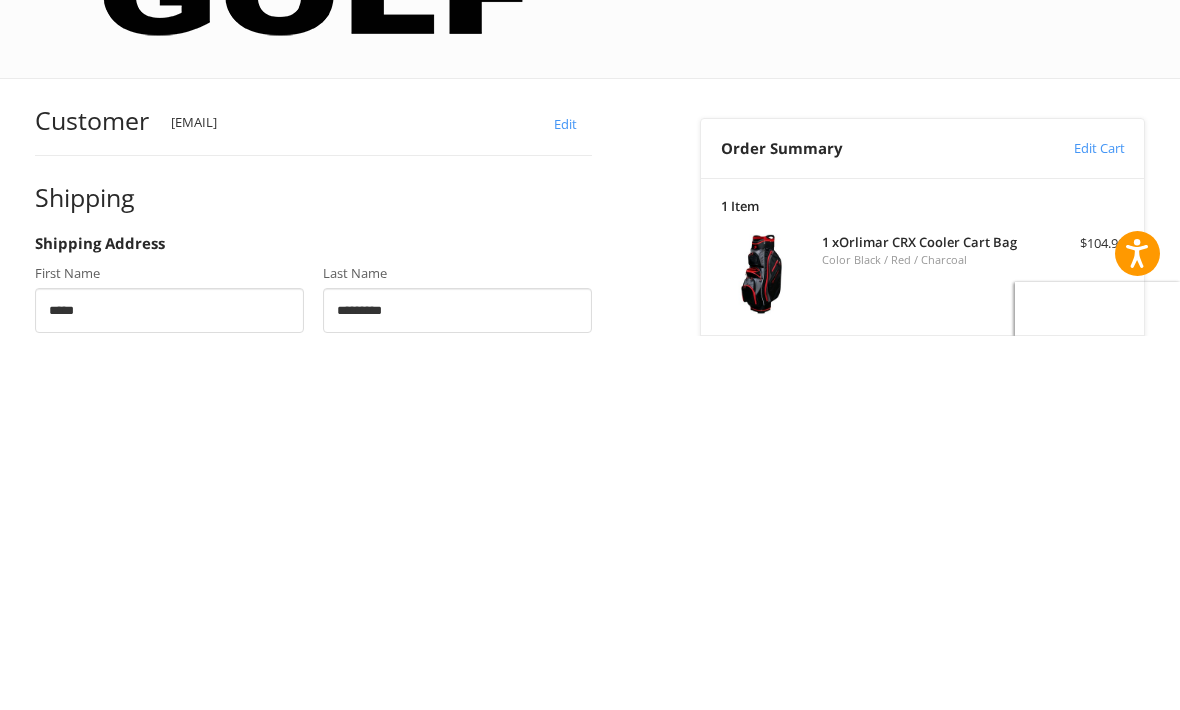 click on "Address" at bounding box center (314, 928) 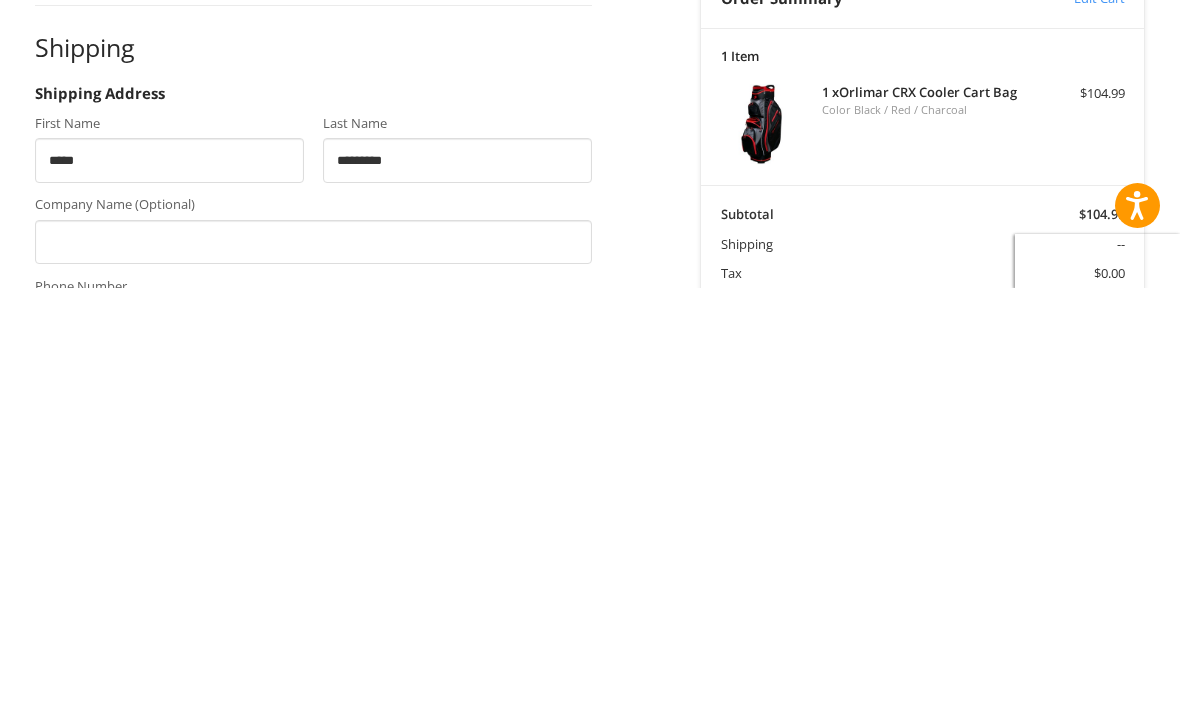 scroll, scrollTop: 196, scrollLeft: 0, axis: vertical 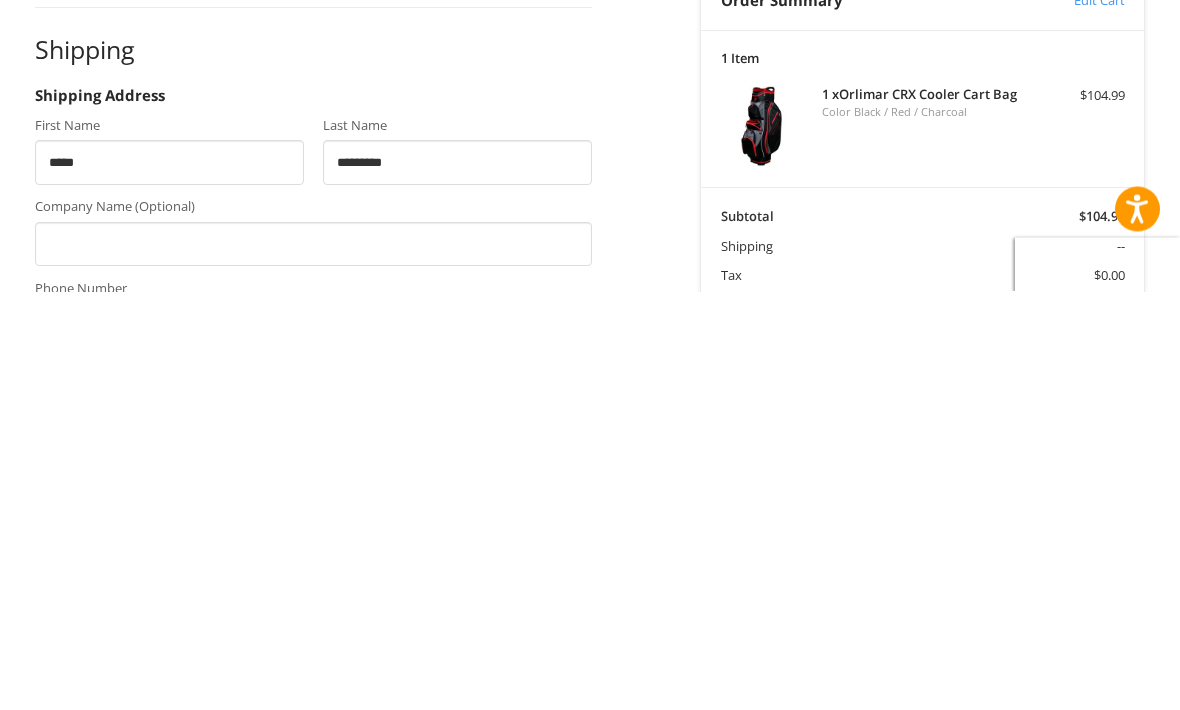 type on "**********" 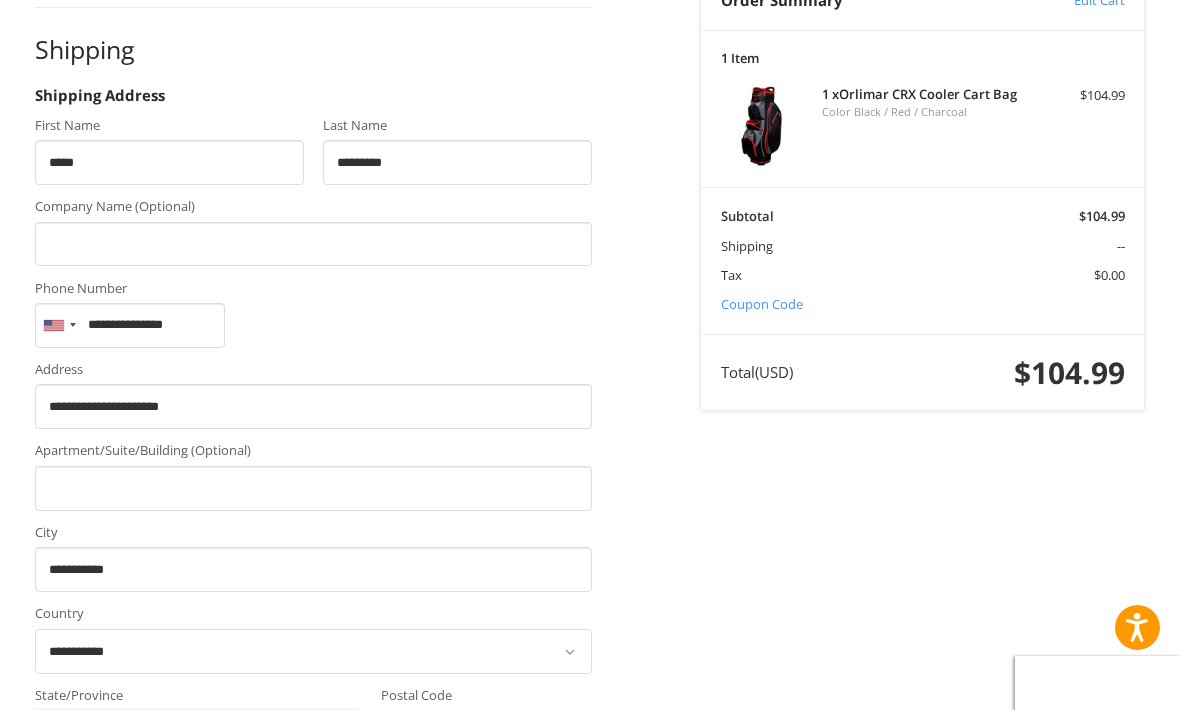 click on "**********" at bounding box center [198, 732] 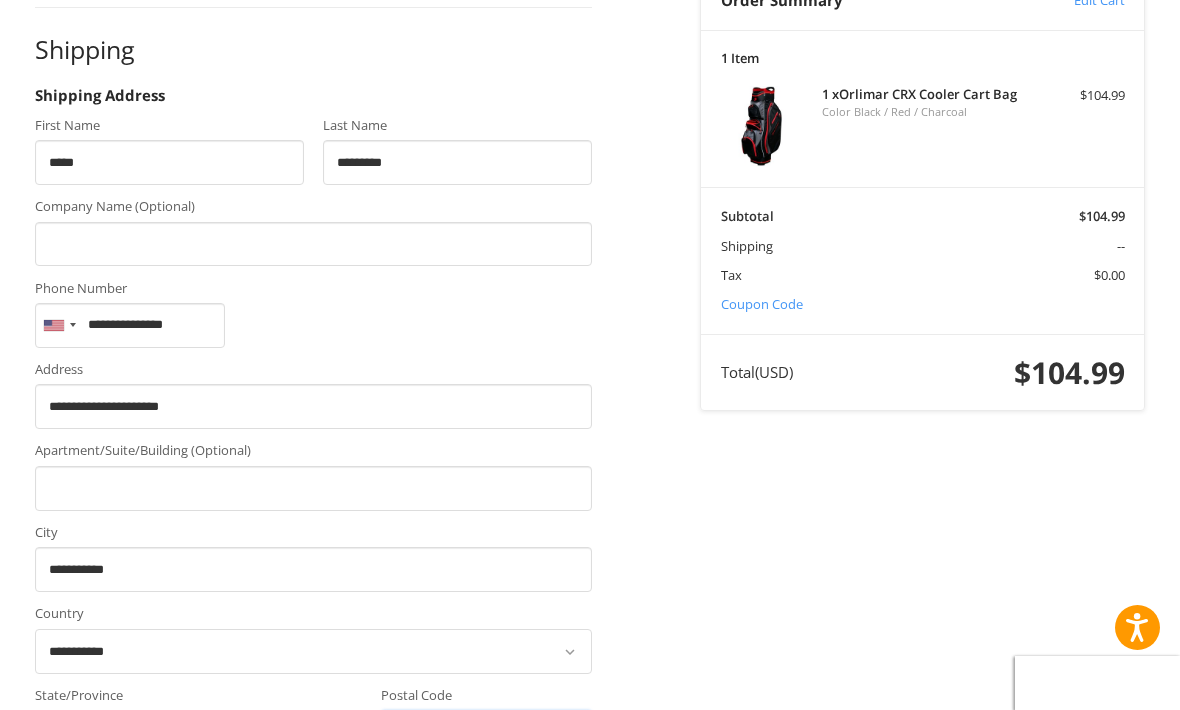 click on "Postal Code" at bounding box center [486, 732] 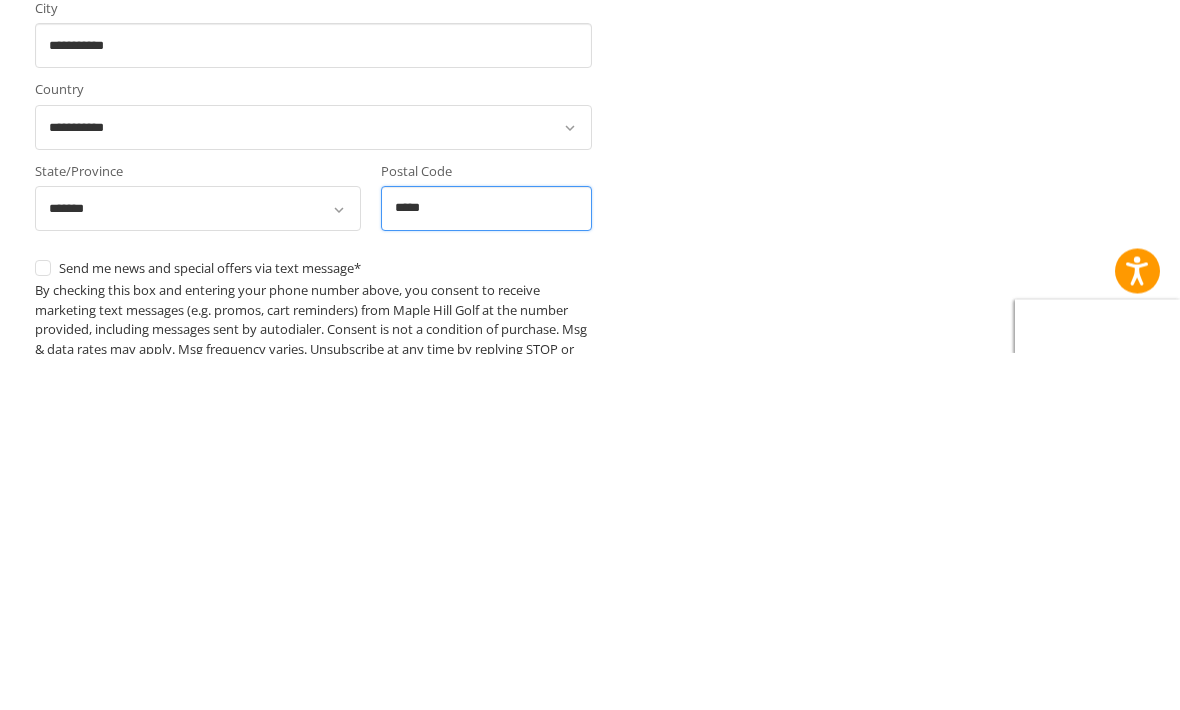scroll, scrollTop: 783, scrollLeft: 0, axis: vertical 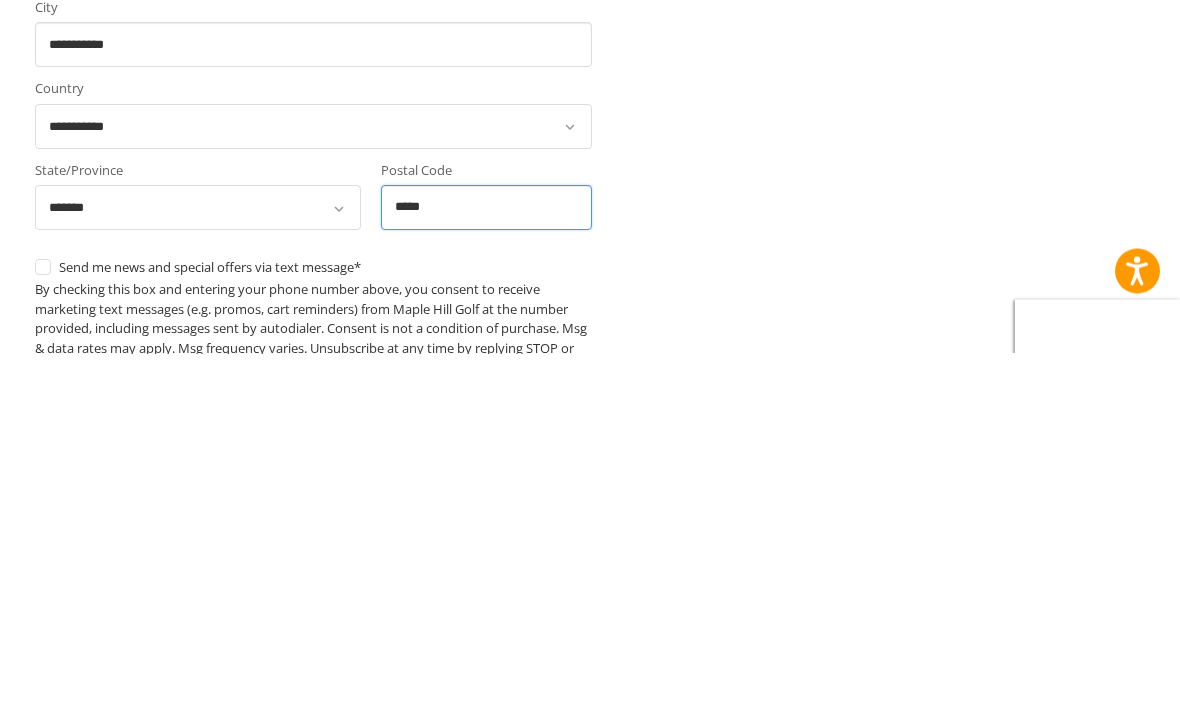 type on "*****" 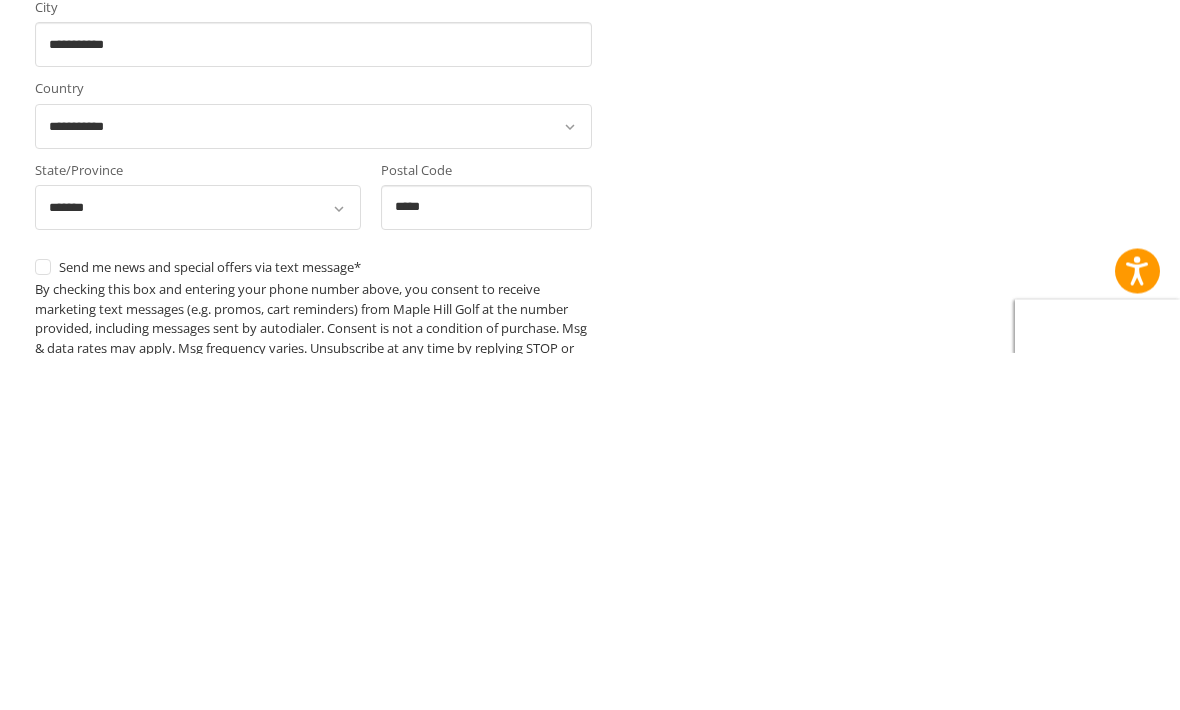 click on "My billing address is the same as my shipping address." at bounding box center [314, 760] 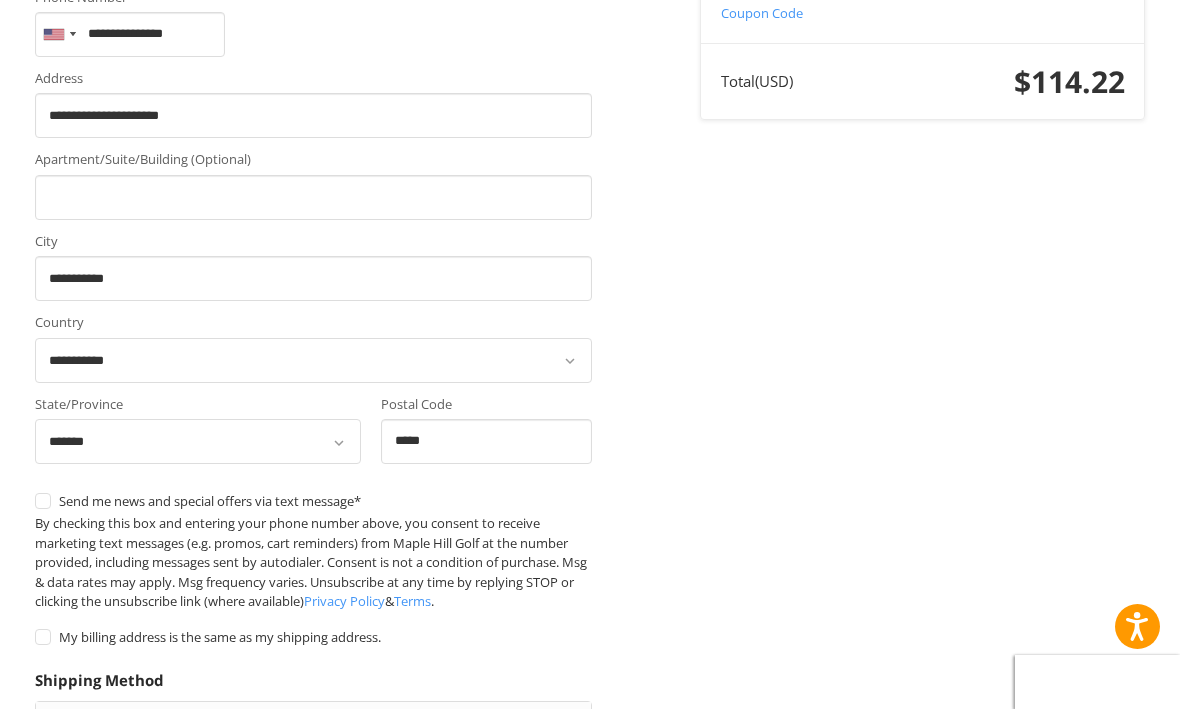 click on "Continue" at bounding box center [98, 934] 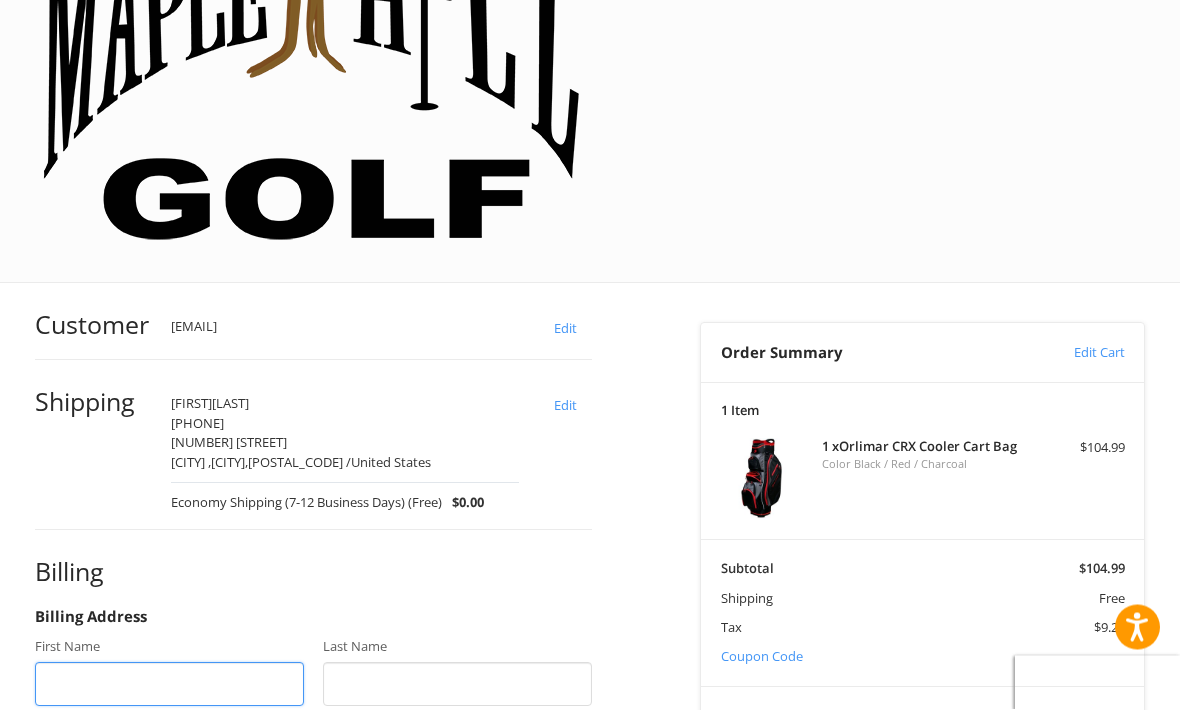 scroll, scrollTop: 279, scrollLeft: 0, axis: vertical 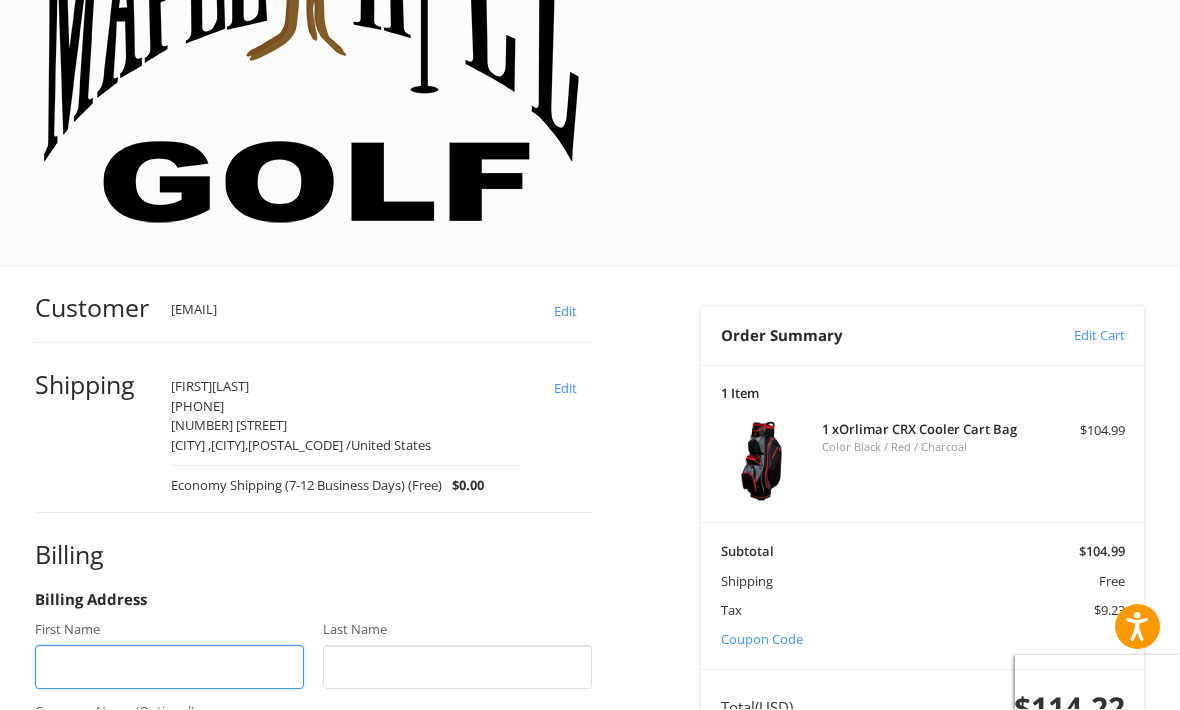 click on "First Name" at bounding box center (169, 668) 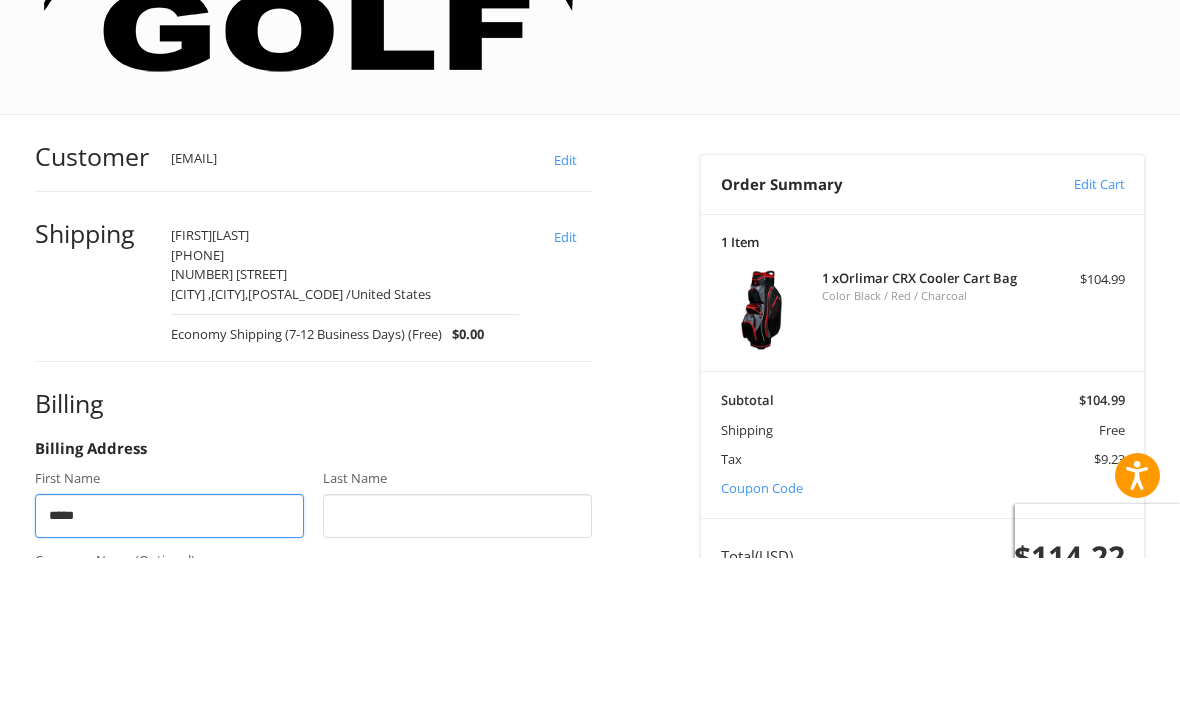 type on "*****" 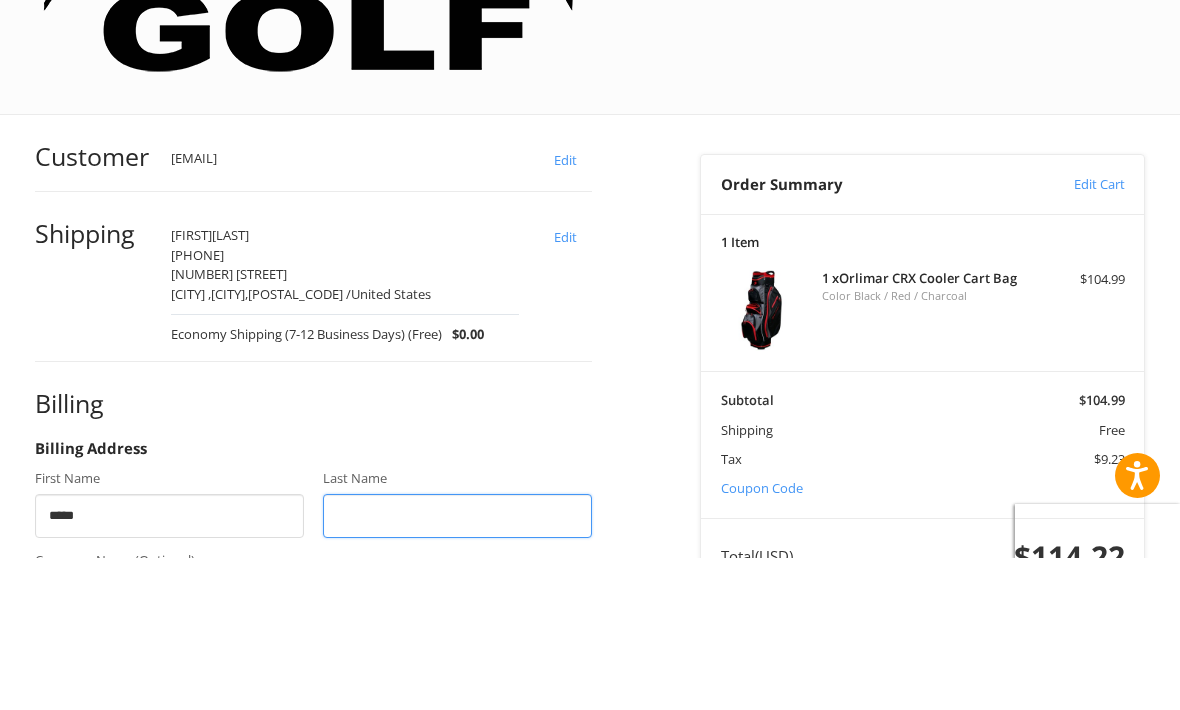 click on "Last Name" at bounding box center [457, 668] 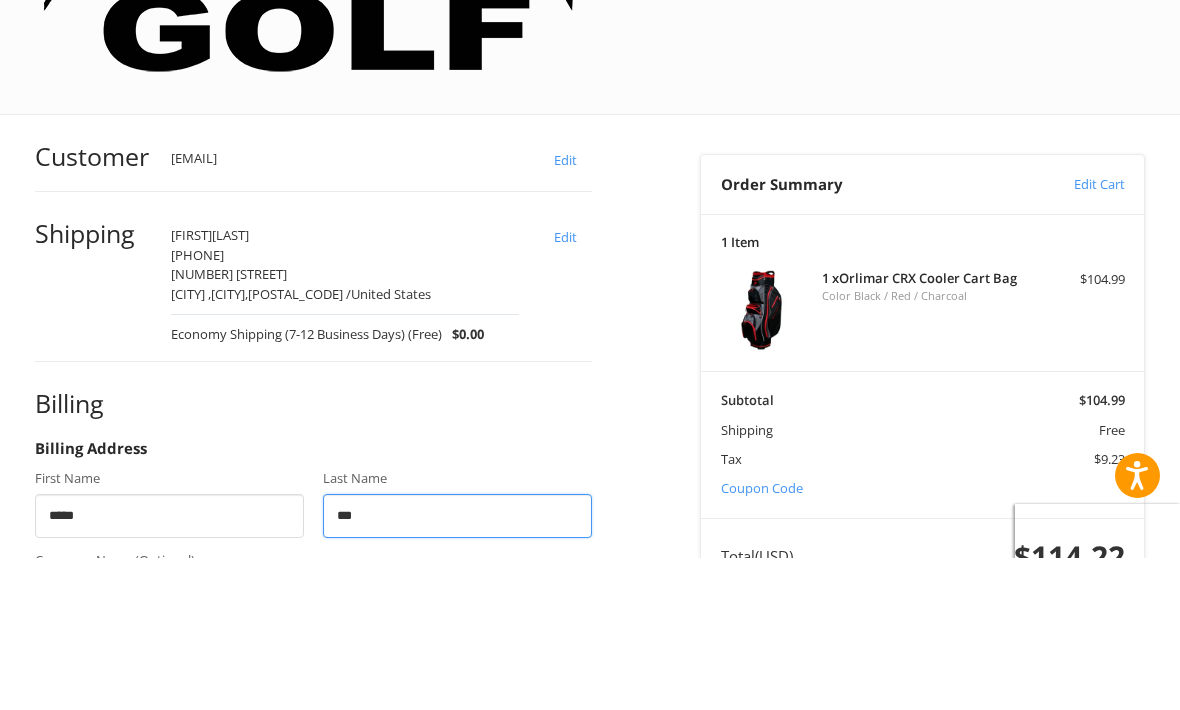 type on "****" 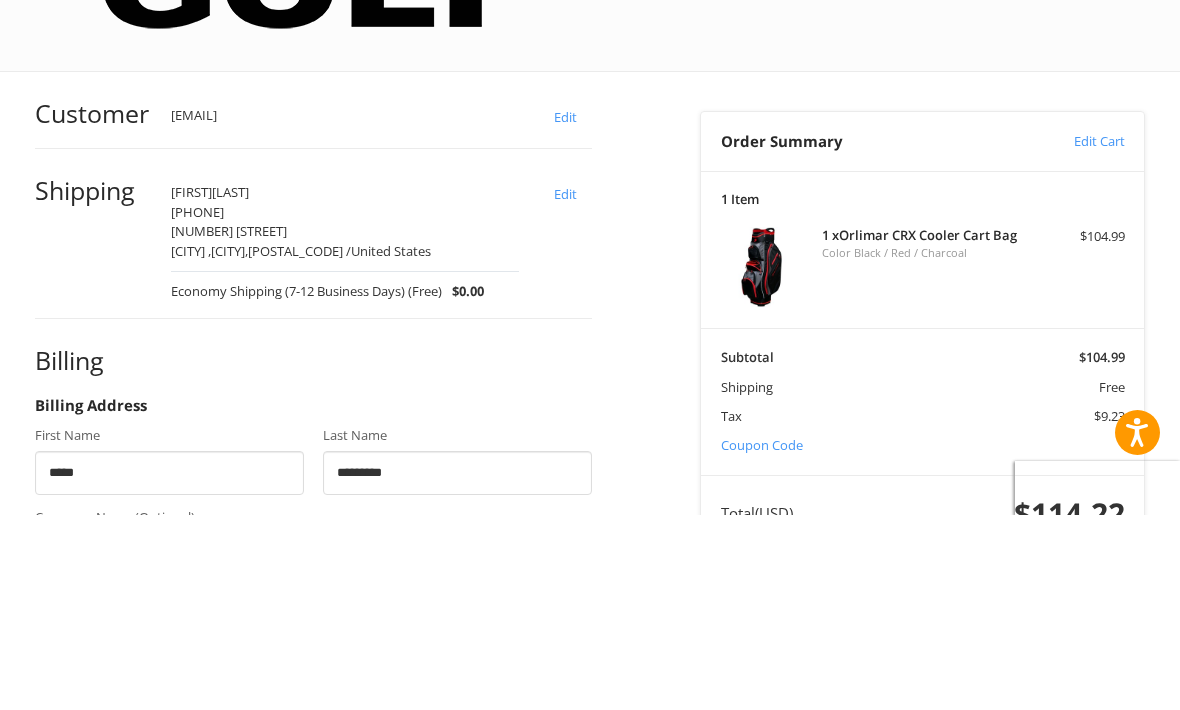 click on "Phone Number" at bounding box center [130, 830] 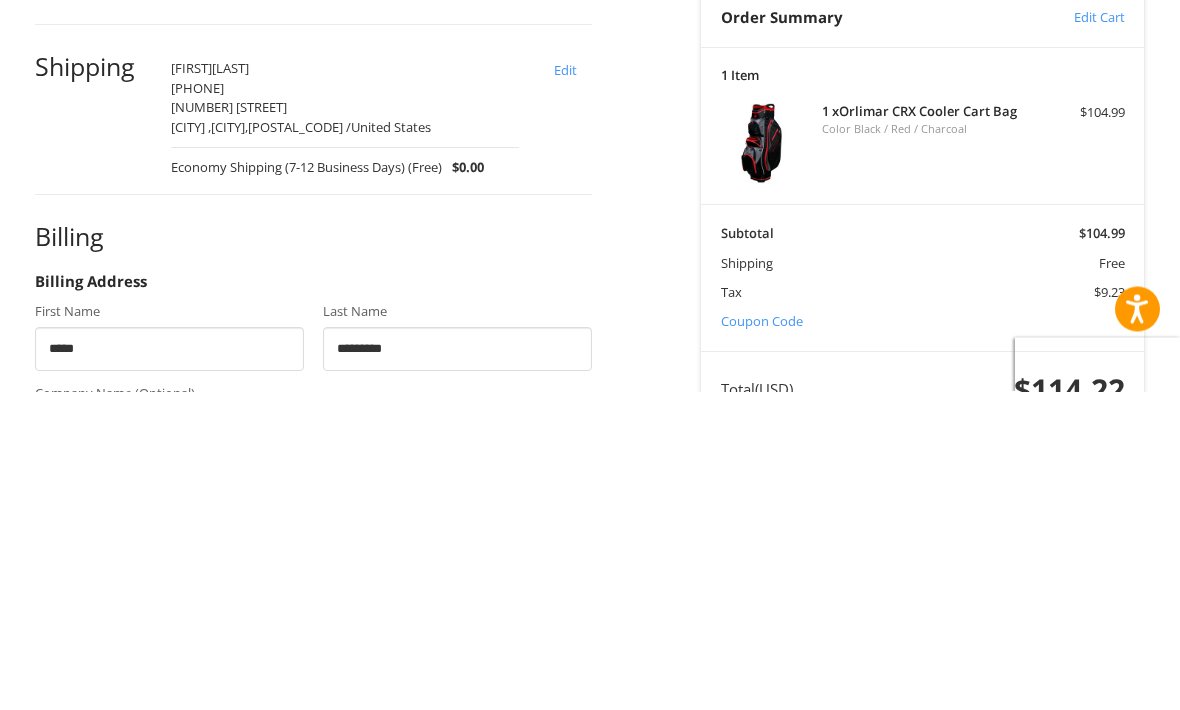 click on "Address" at bounding box center (314, 912) 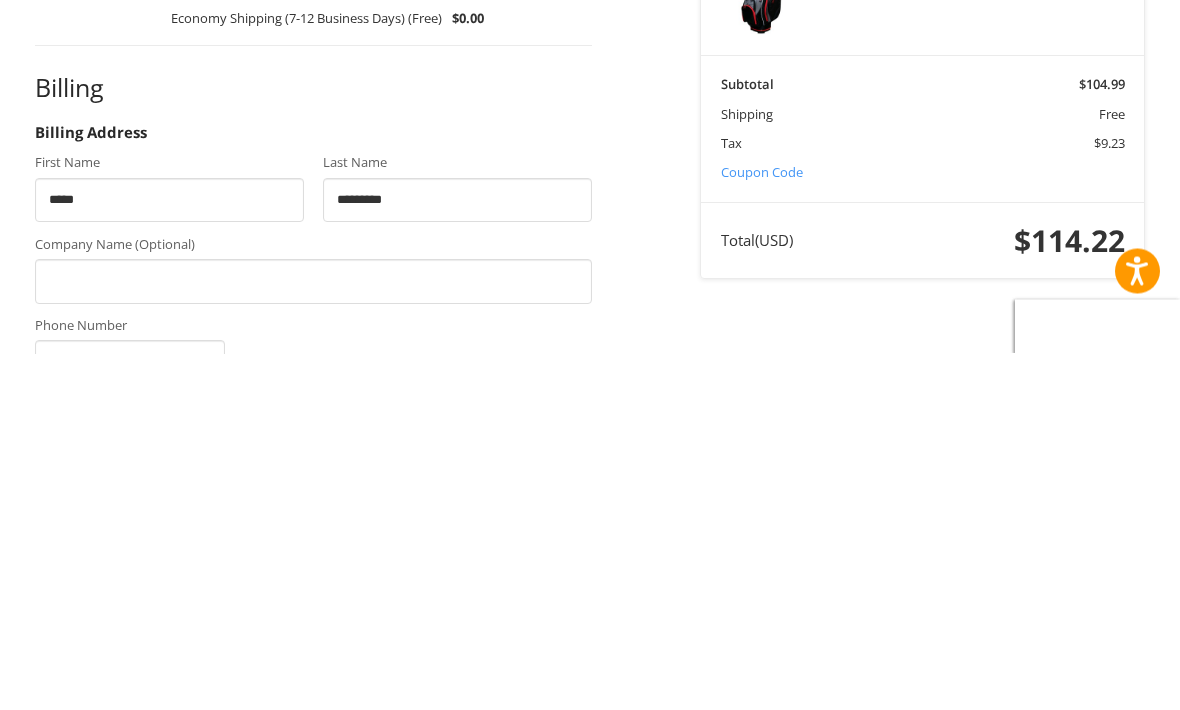 scroll, scrollTop: 393, scrollLeft: 0, axis: vertical 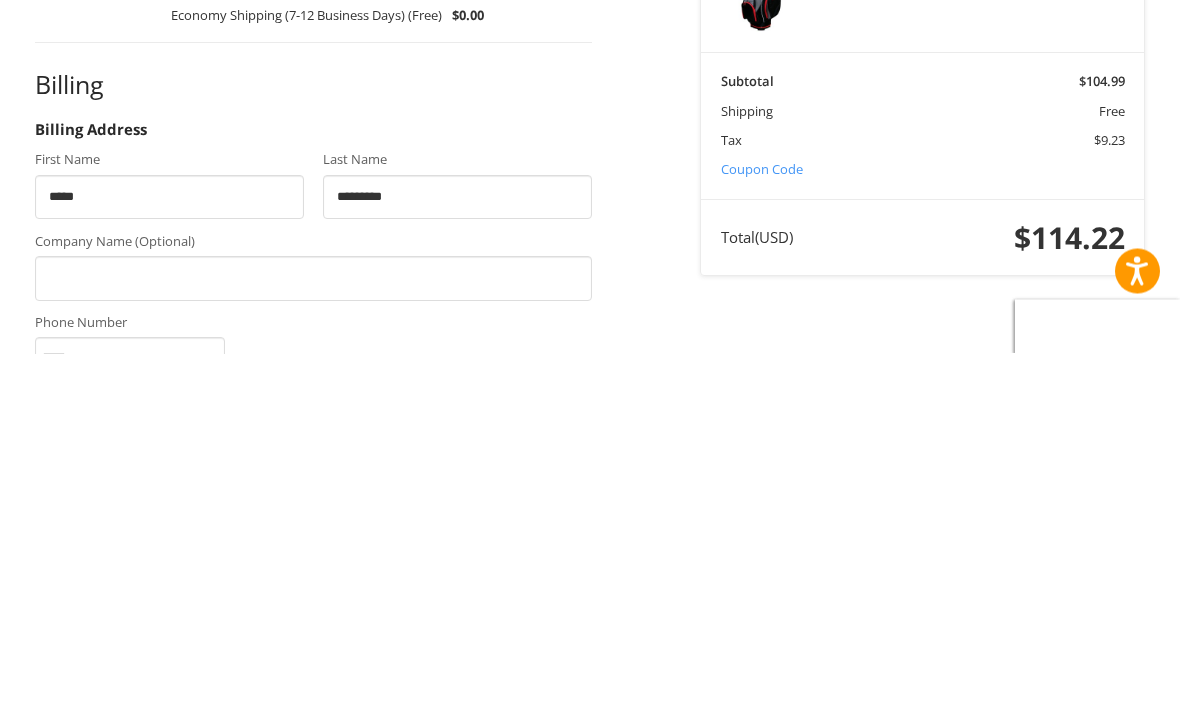 type on "**********" 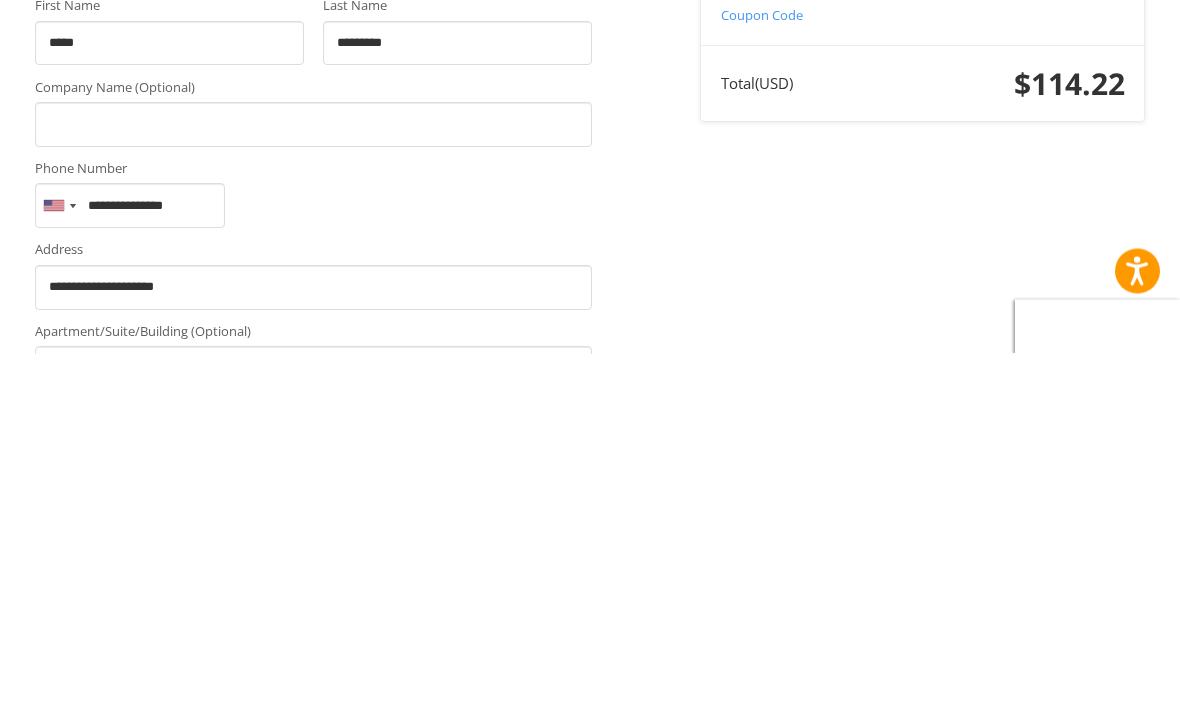 type on "**********" 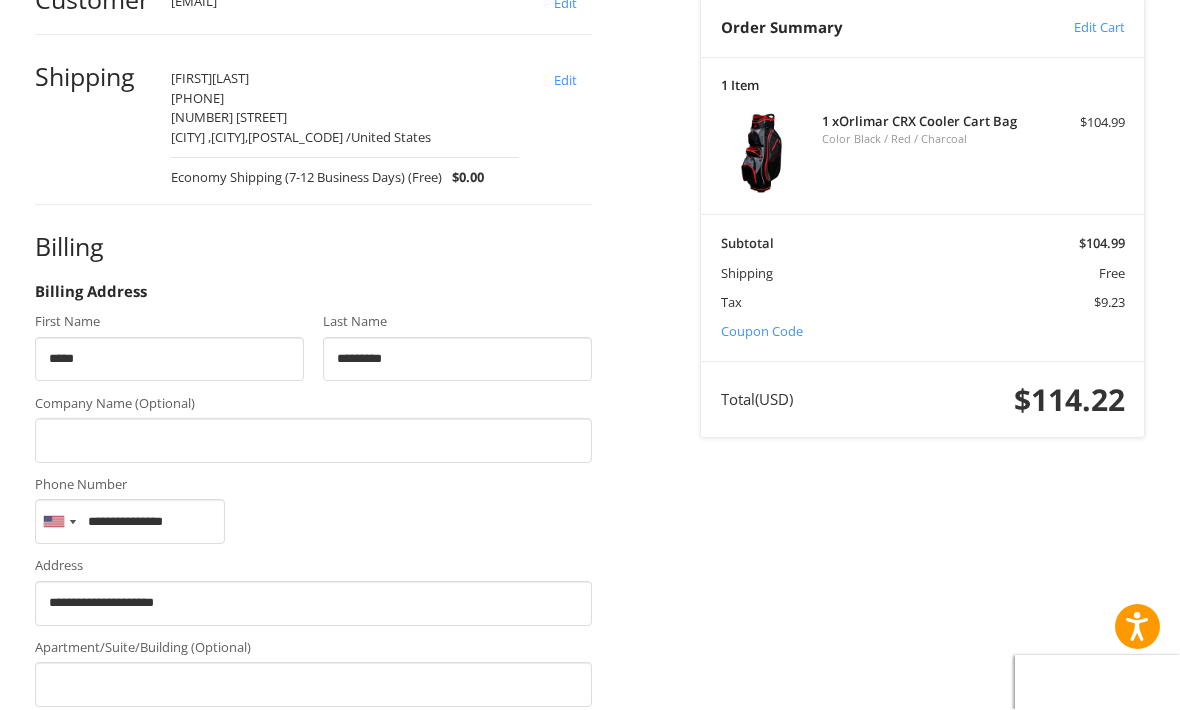 click on "**********" at bounding box center (198, 929) 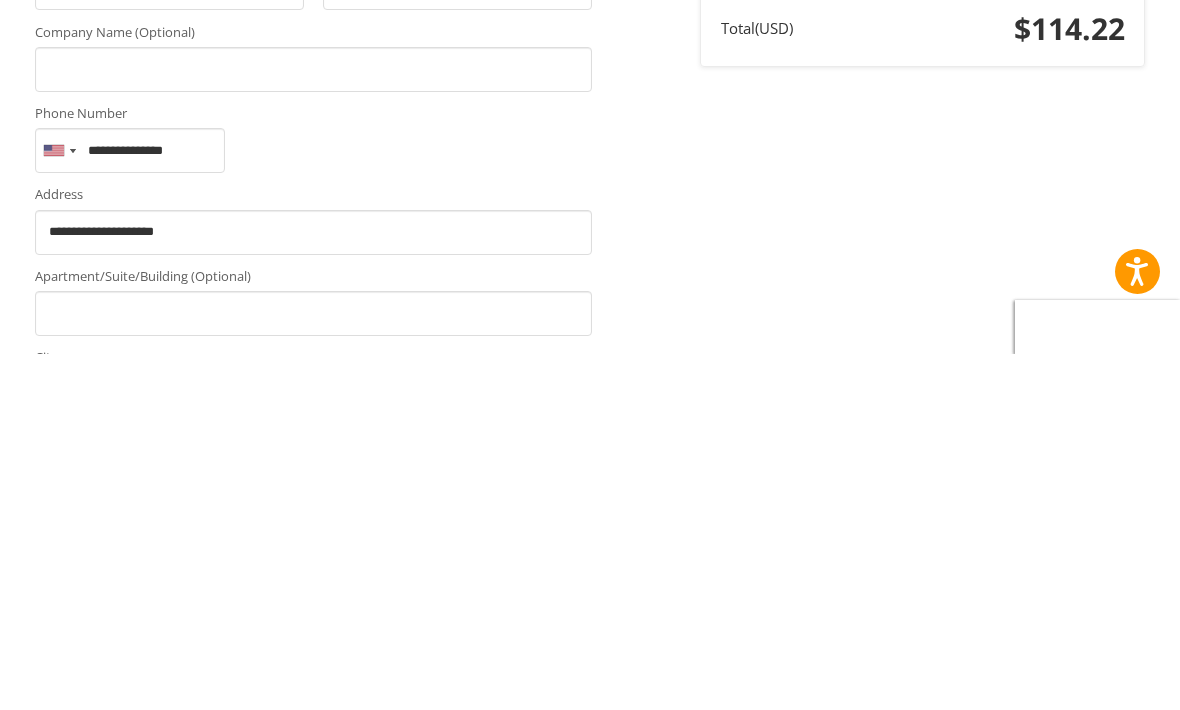 type on "*****" 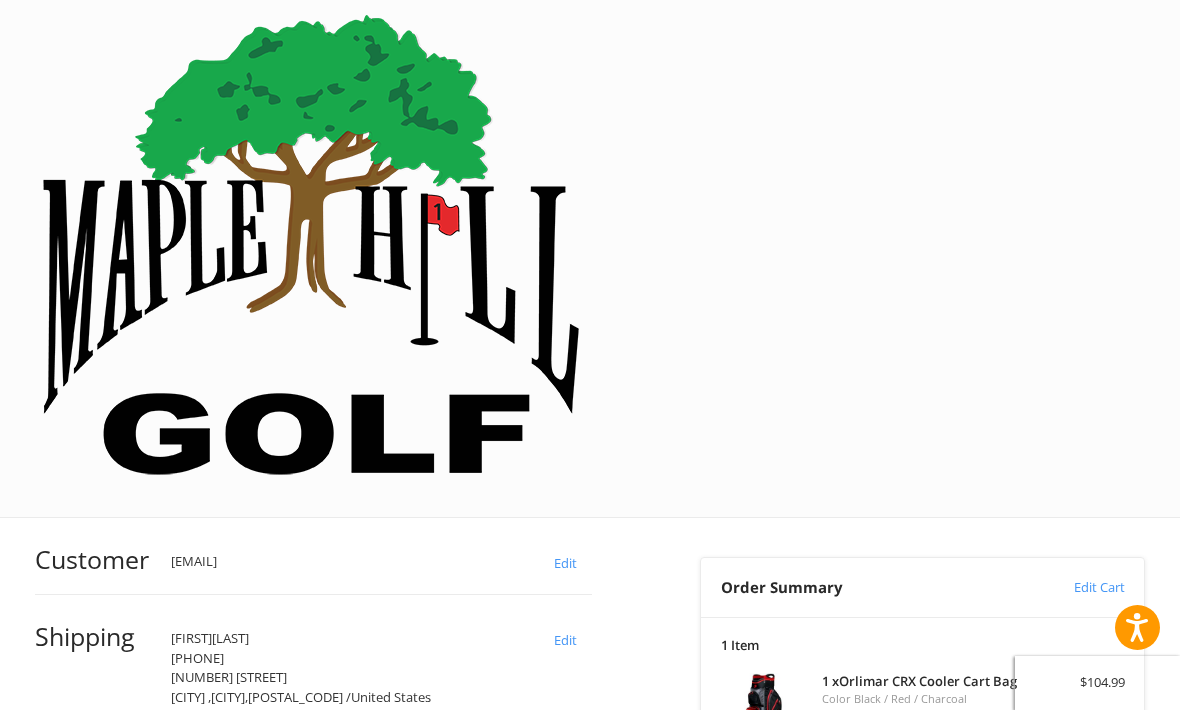 scroll, scrollTop: 0, scrollLeft: 0, axis: both 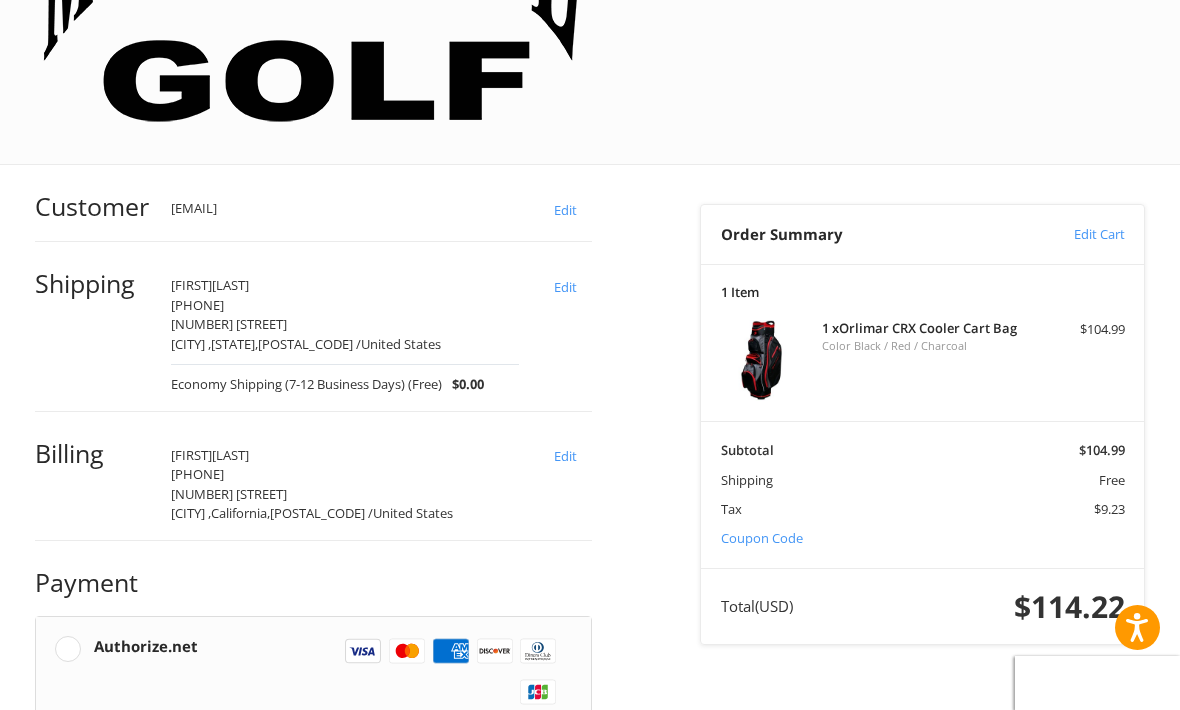 click at bounding box center (278, 780) 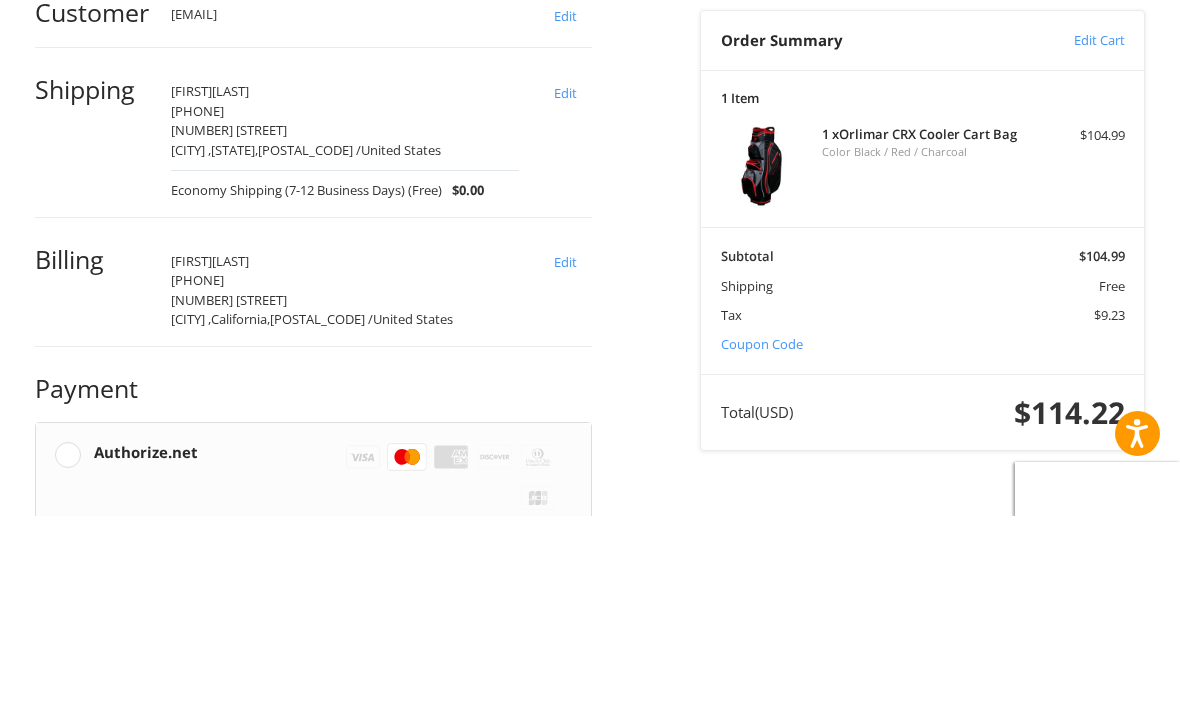 click on "Name on Card" at bounding box center (277, 854) 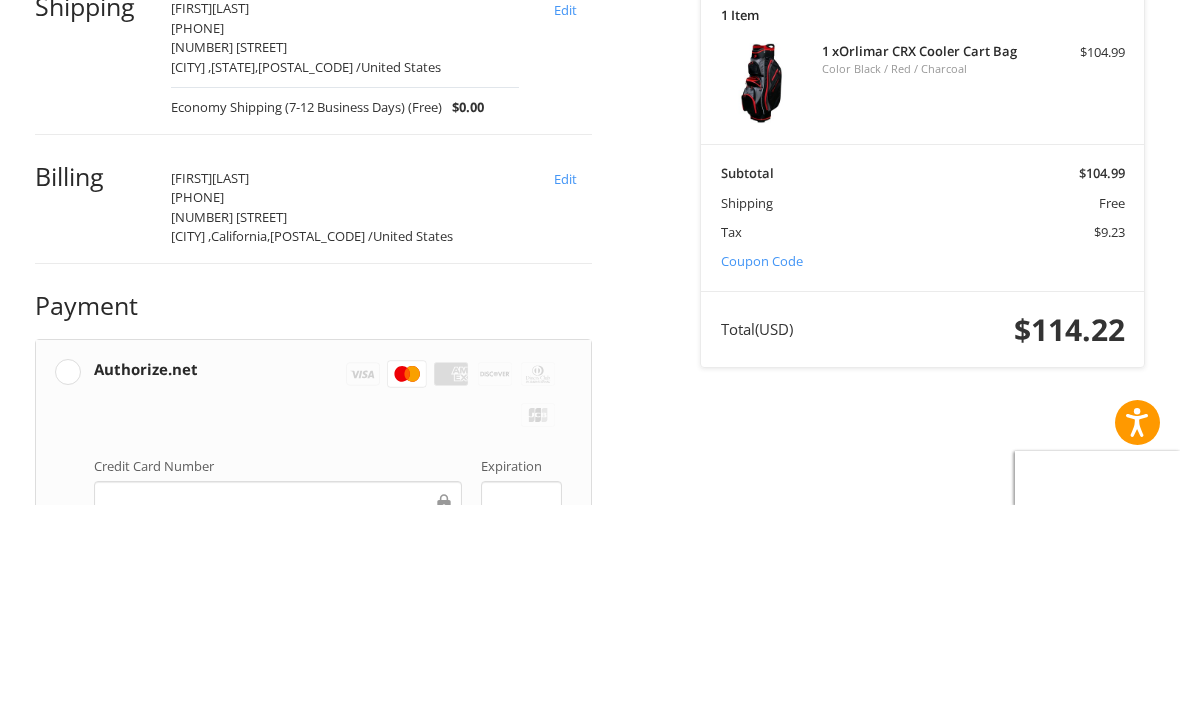 click at bounding box center [521, 793] 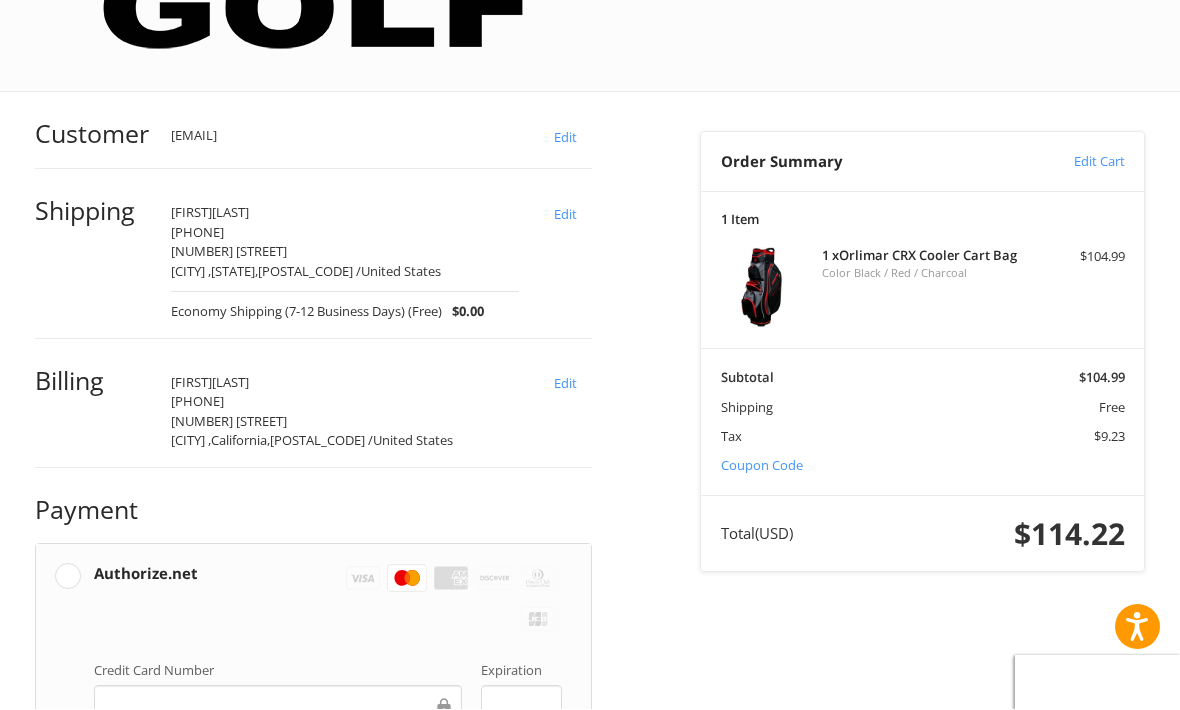 click at bounding box center [521, 793] 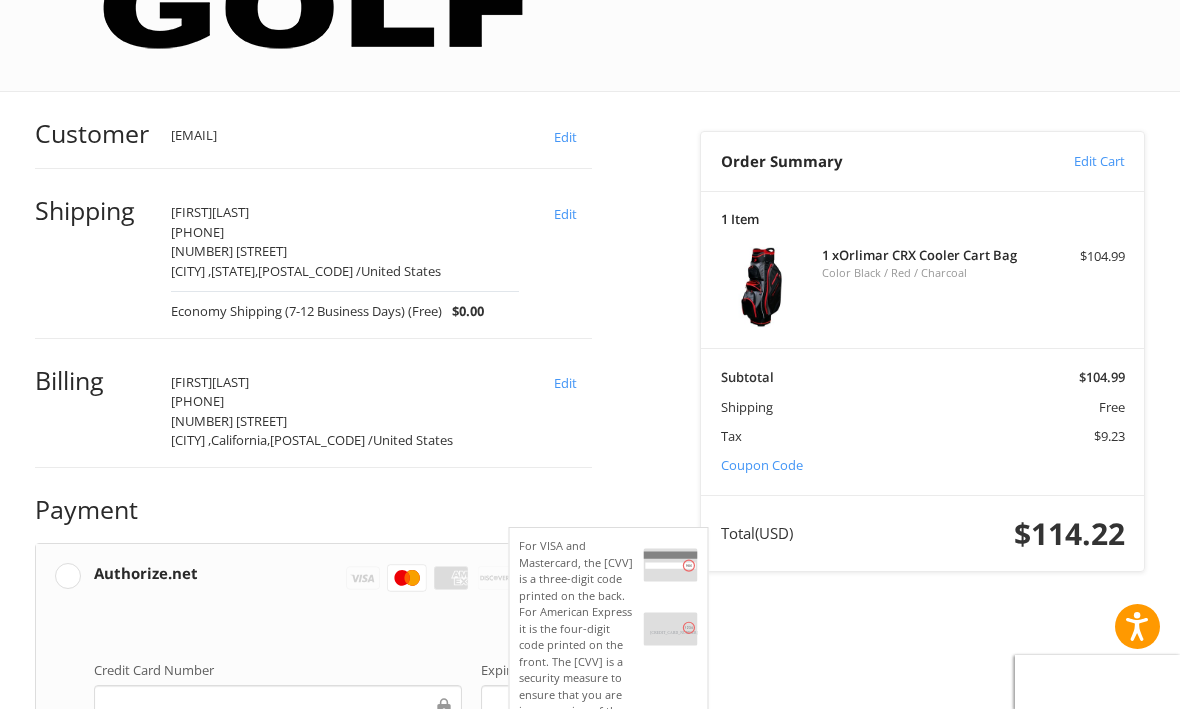 click at bounding box center (514, 757) 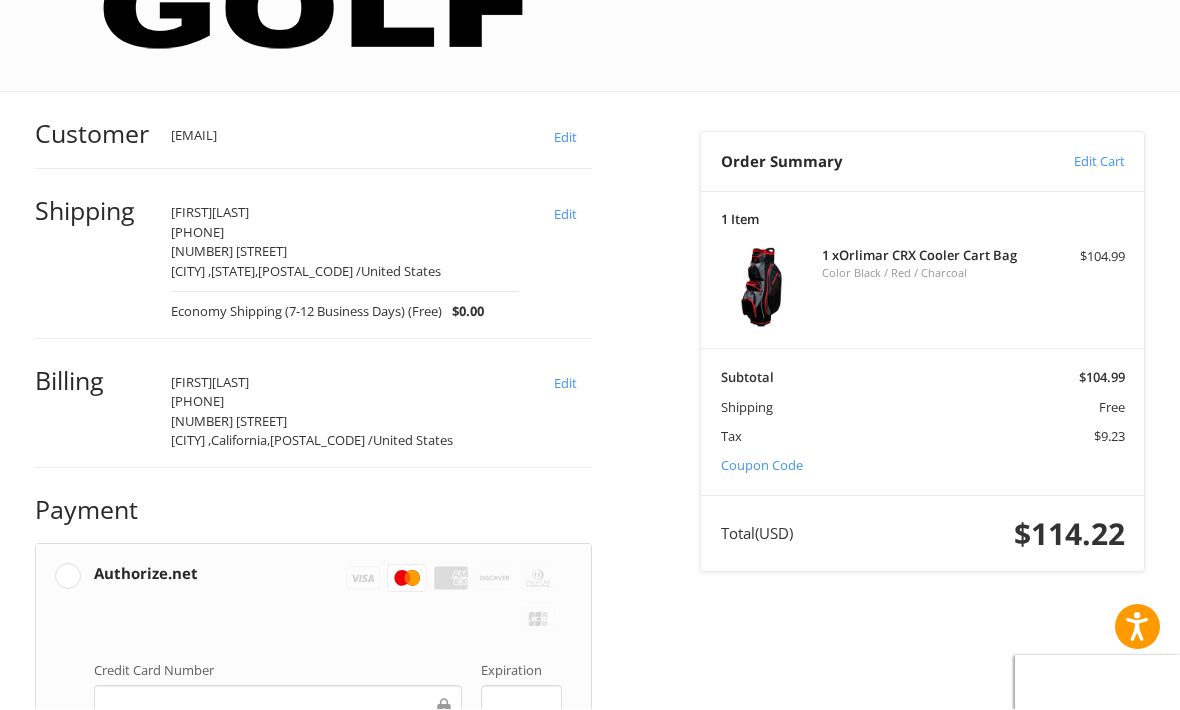 click on "Customer [EMAIL] Edit Shipping [FIRST] [LAST]   [PHONE] [NUMBER] [STREET]  [CITY] ,  [STATE],  [POSTAL_CODE] /  [COUNTRY]  Economy Shipping (7-12 Business Days) (Free) $0.00 Edit Billing [FIRST] [LAST]   [PHONE] [NUMBER] [STREET]   [CITY] ,  [STATE],  [POSTAL_CODE] /  [COUNTRY]  Edit Payment Payment Methods Authorize.net Authorize.net Visa Master Amex Discover Diners Club JCB Credit card Credit Card Number Expiration Name on Card [CVV] Pay Later Redeemable Payments Coupon Code Place Order Order Summary Edit Cart 1 Item 1 x  Orlimon CRX Cooler Cart Bag Color Black / Red / Charcoal $104.99 Subtotal    $104.99 Shipping    Free Tax    $9.23 Coupon Code Total  (USD)    $114.22" at bounding box center (590, 638) 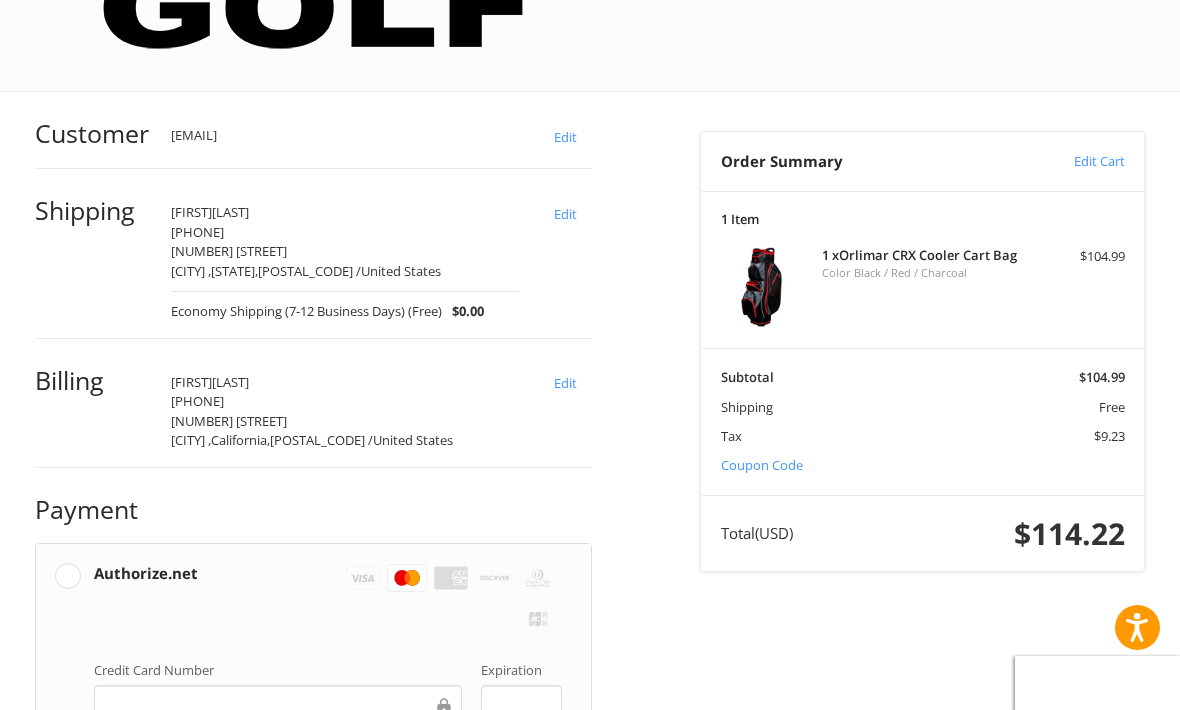 click at bounding box center [514, 755] 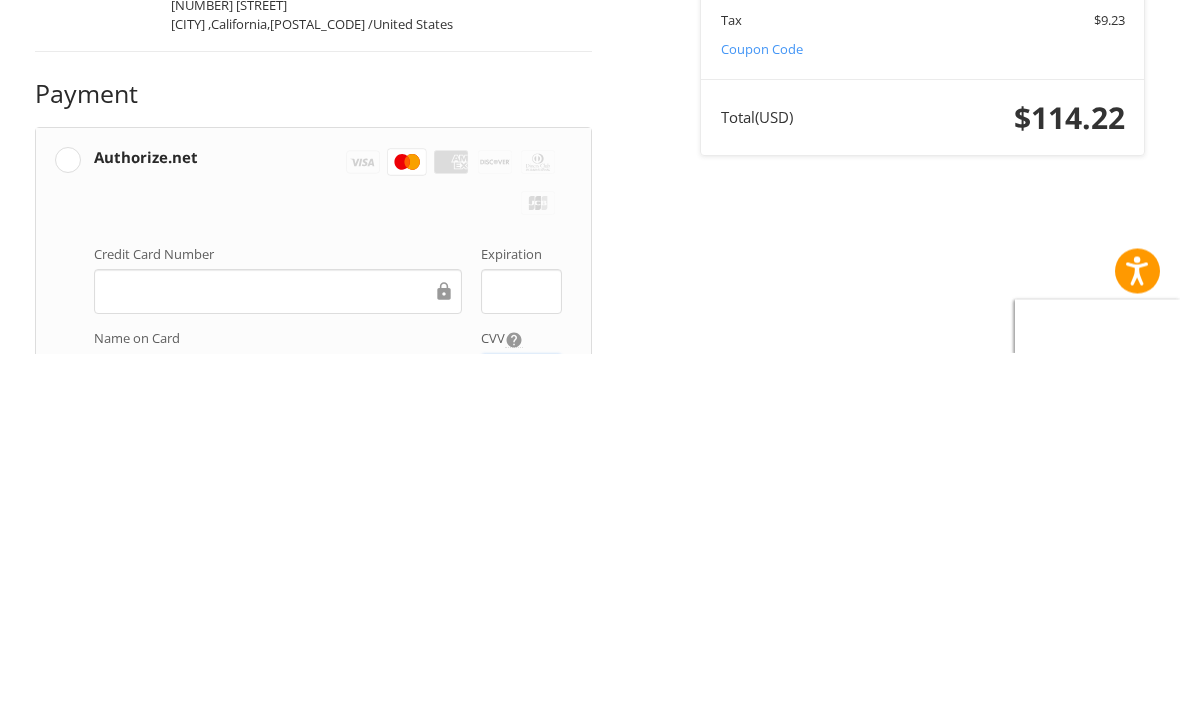 scroll, scrollTop: 519, scrollLeft: 0, axis: vertical 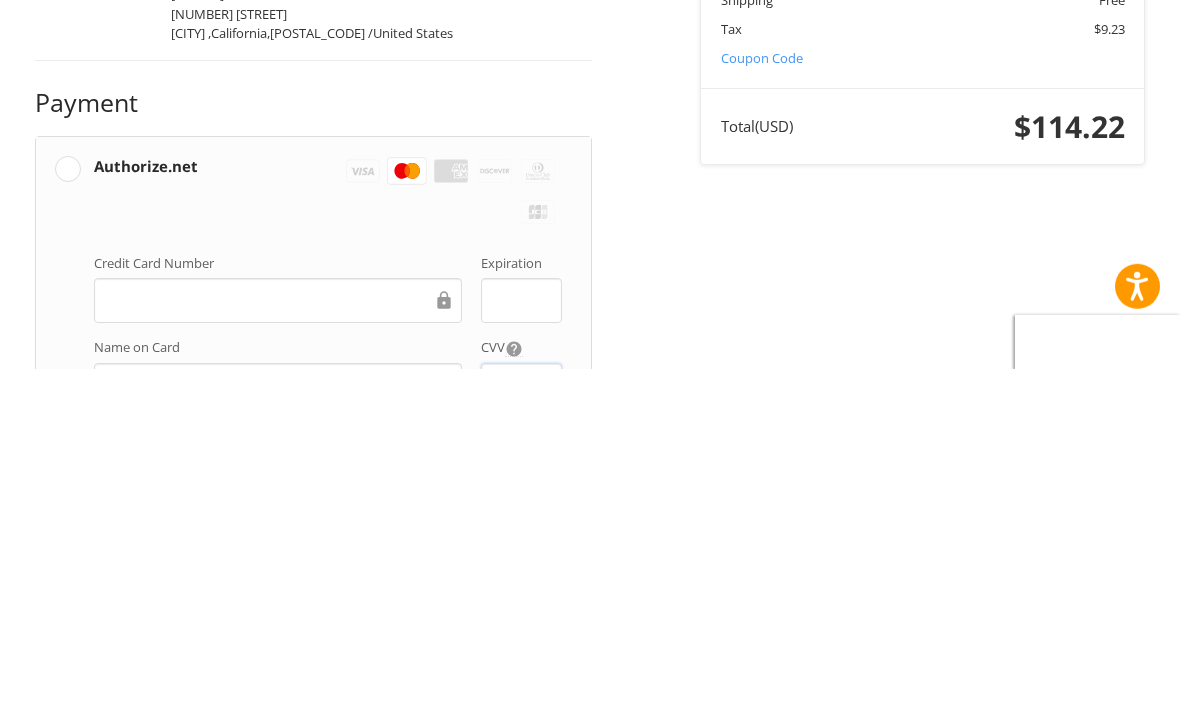 click on "Place Order" at bounding box center [314, 1045] 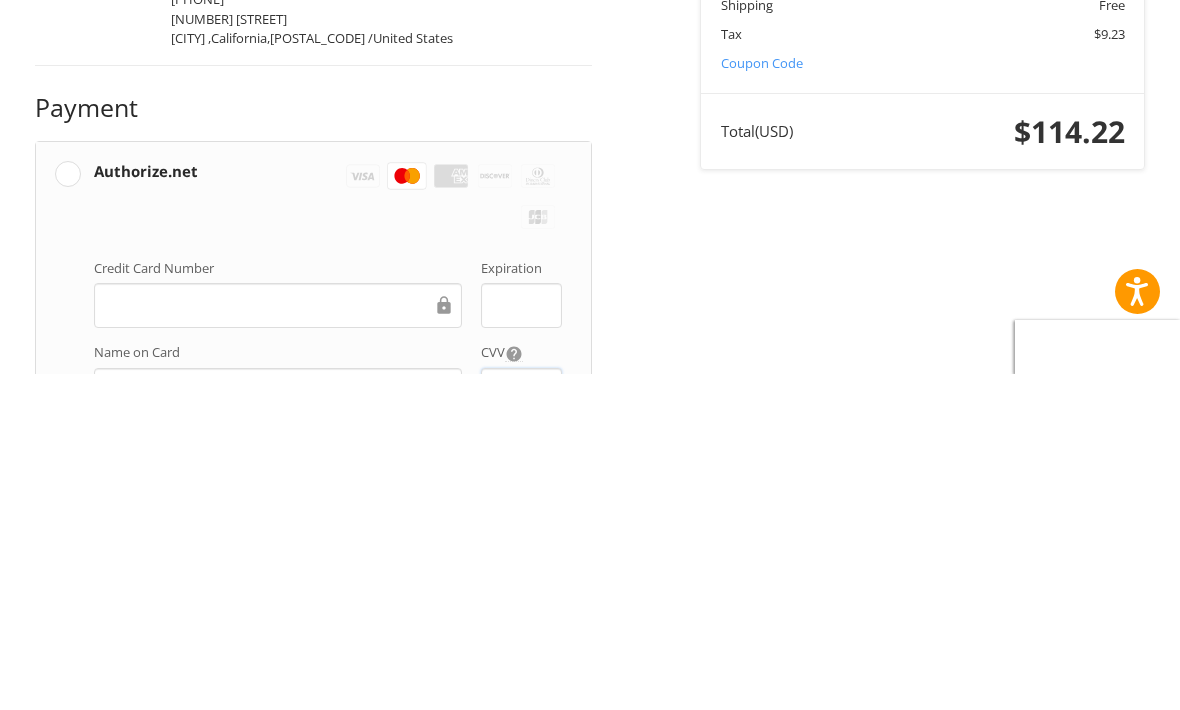 scroll, scrollTop: 434, scrollLeft: 0, axis: vertical 